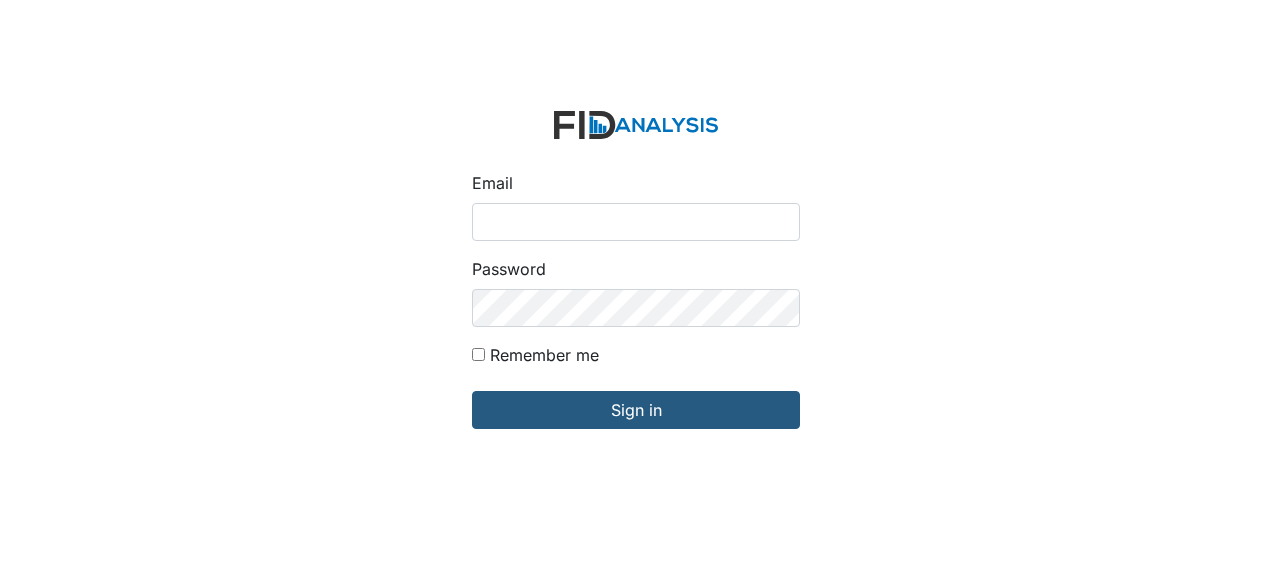 scroll, scrollTop: 0, scrollLeft: 0, axis: both 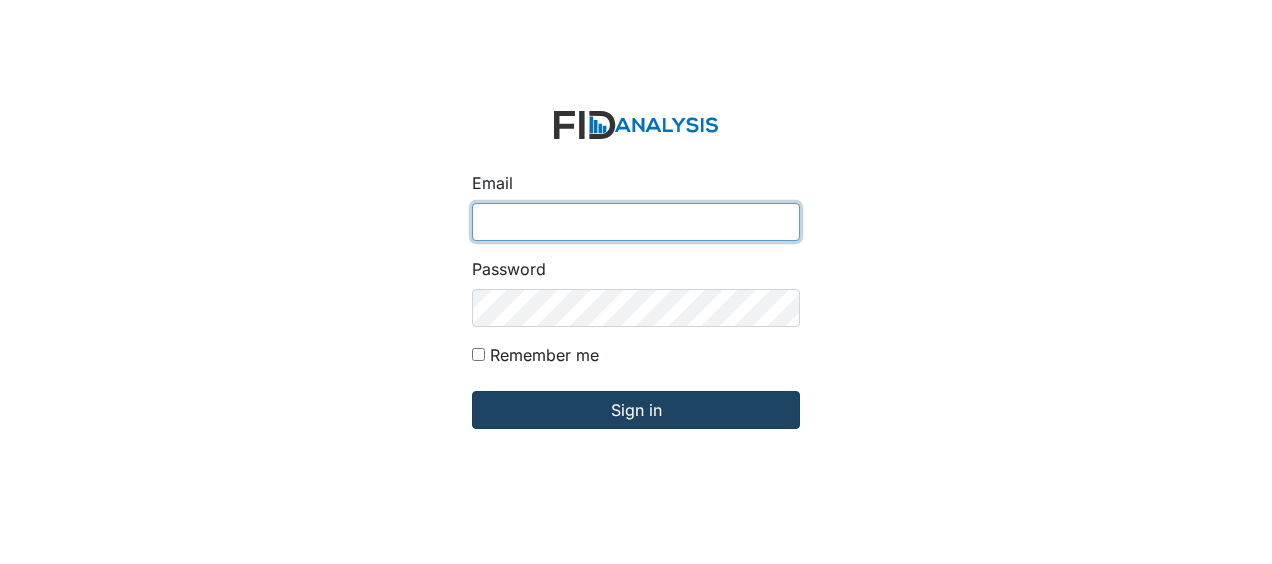 type on "Jbryant@lifeincorporated.com" 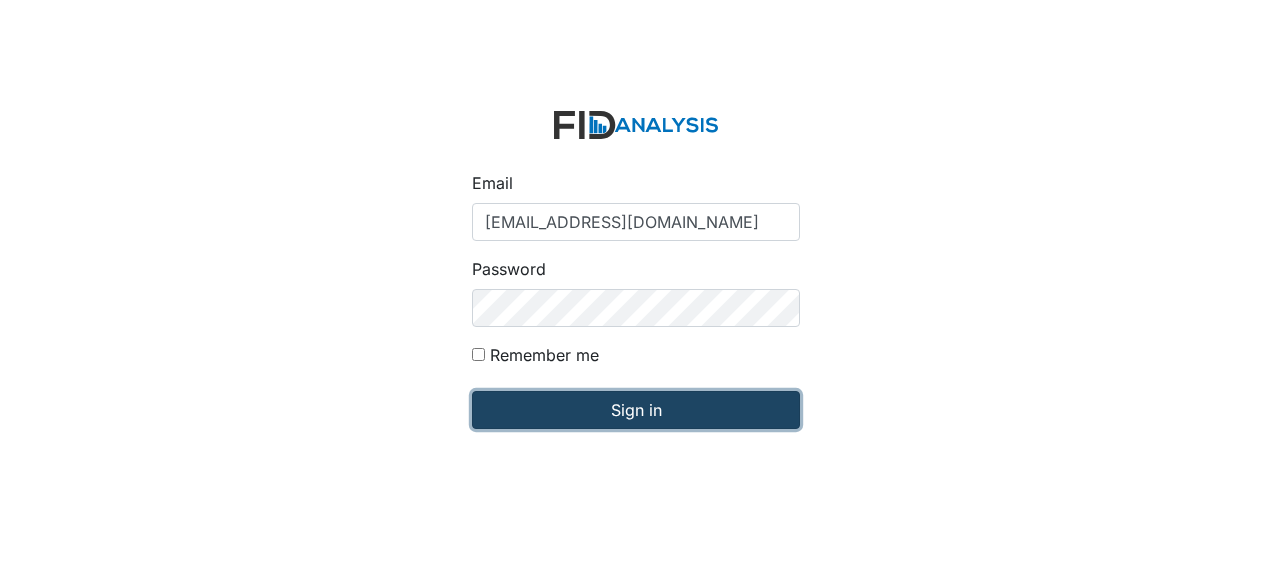 click on "Sign in" at bounding box center (636, 410) 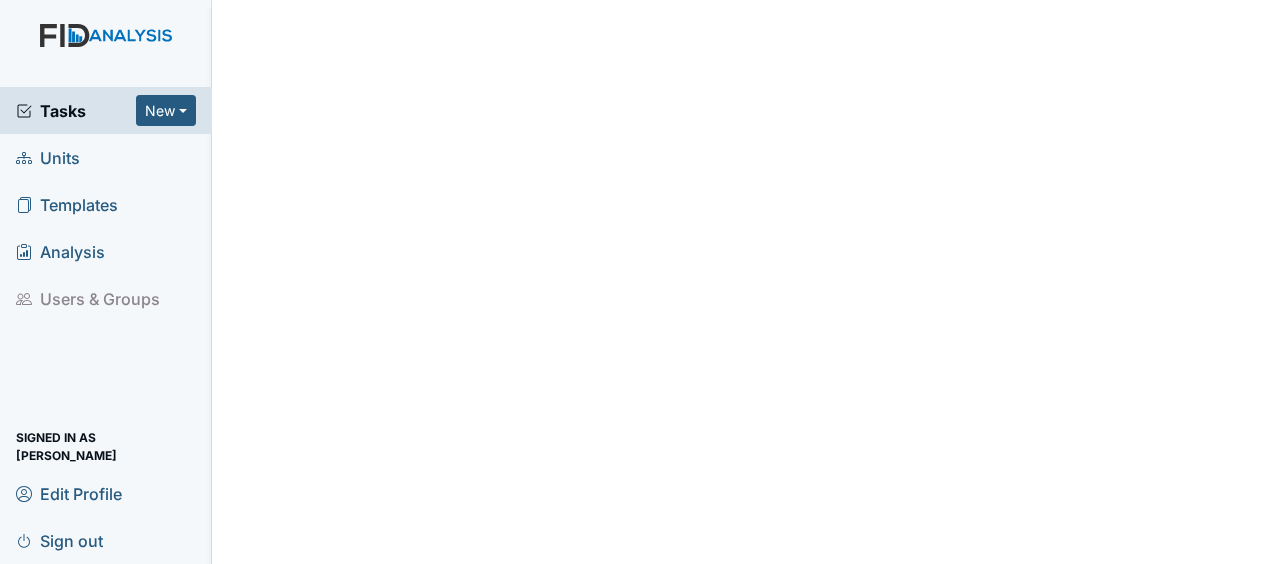 scroll, scrollTop: 0, scrollLeft: 0, axis: both 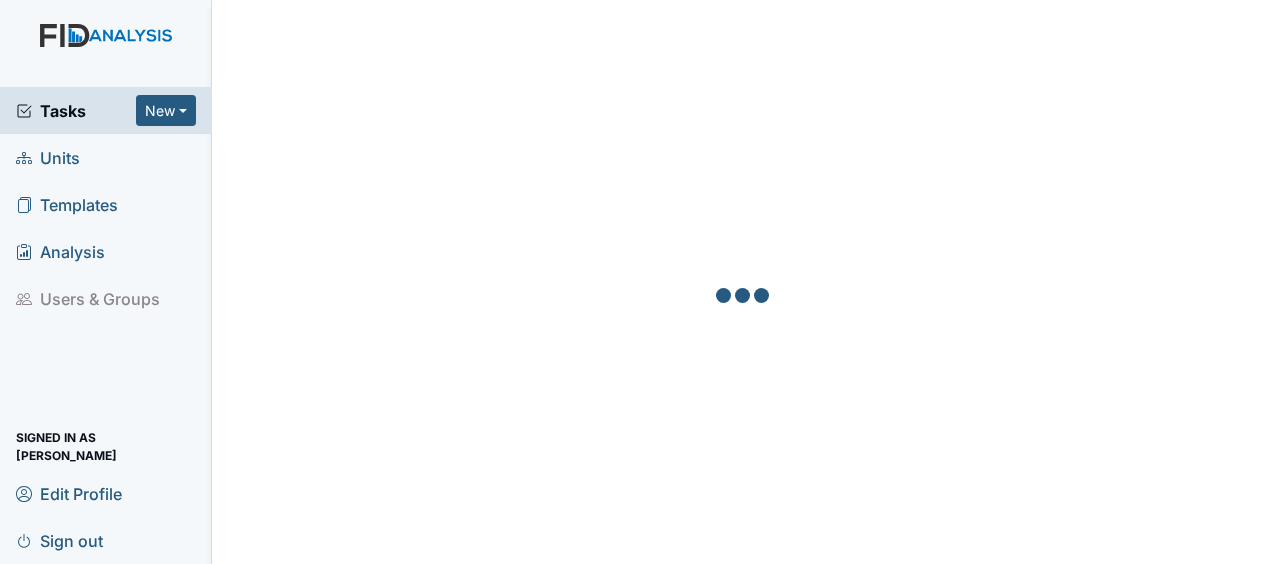 click on "Units" at bounding box center (106, 157) 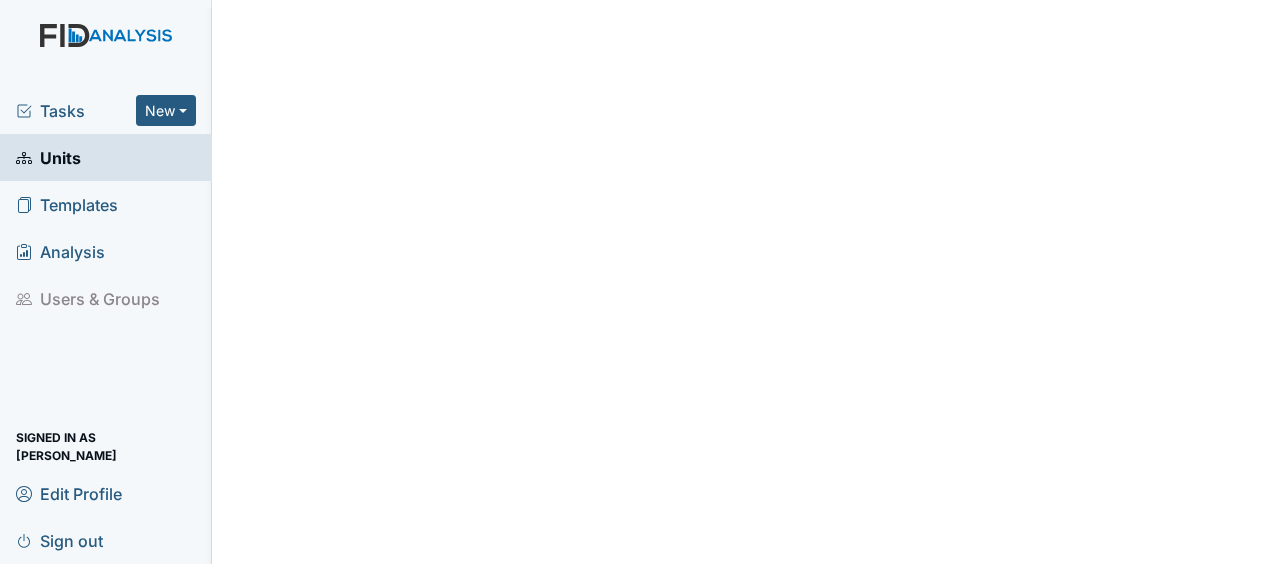 scroll, scrollTop: 0, scrollLeft: 0, axis: both 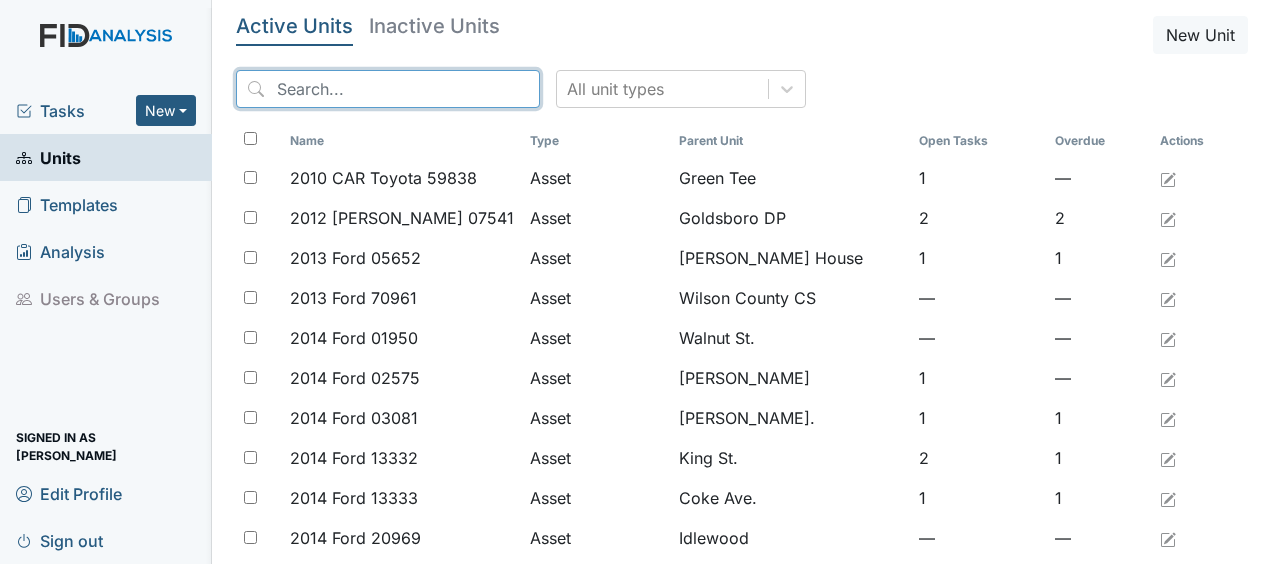 click at bounding box center [388, 89] 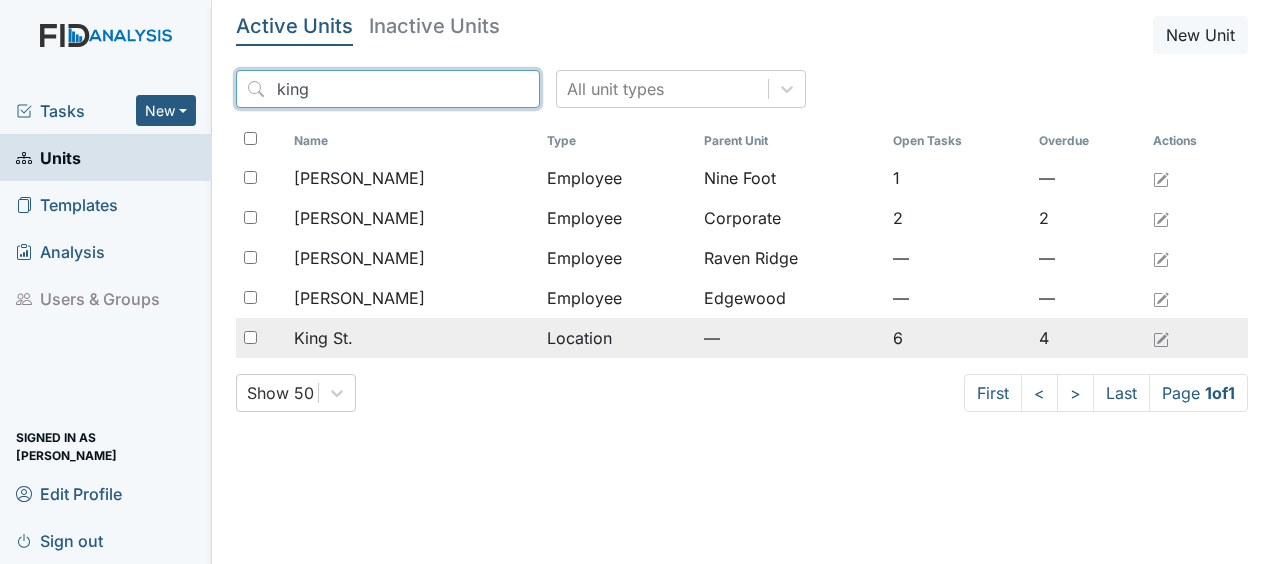 type on "king" 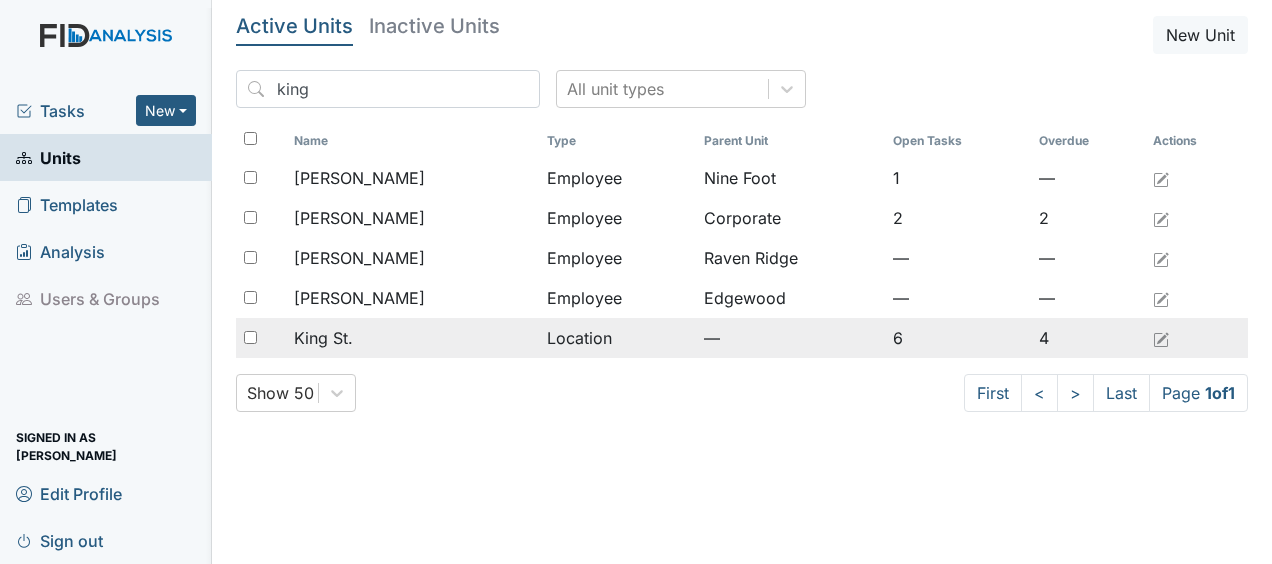 click on "King St." at bounding box center (412, 338) 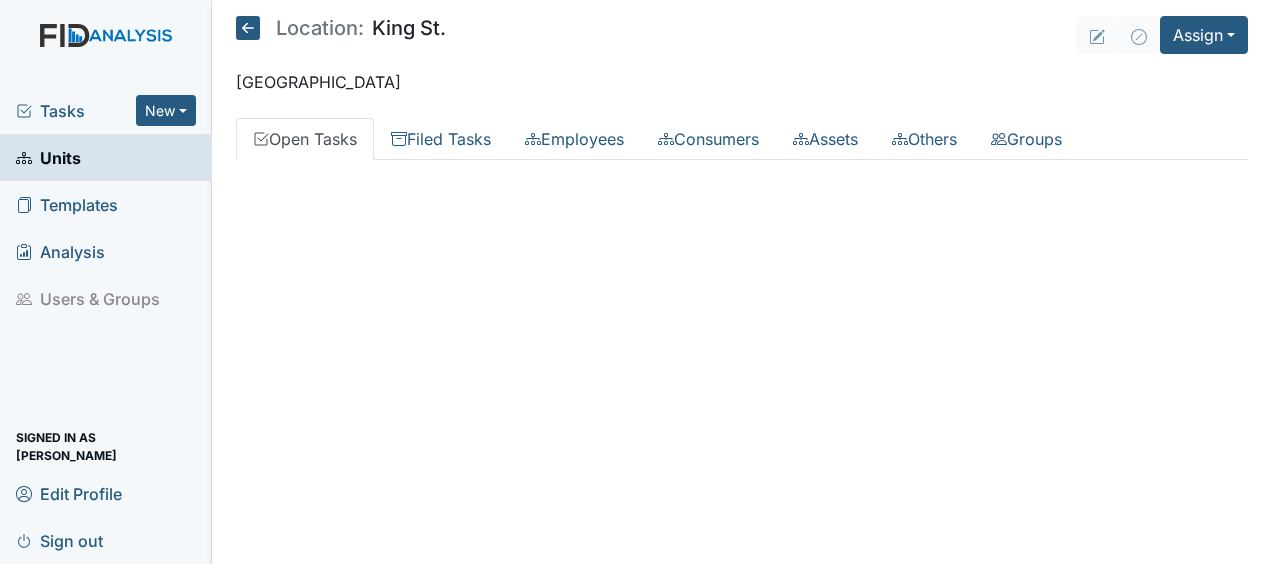 scroll, scrollTop: 0, scrollLeft: 0, axis: both 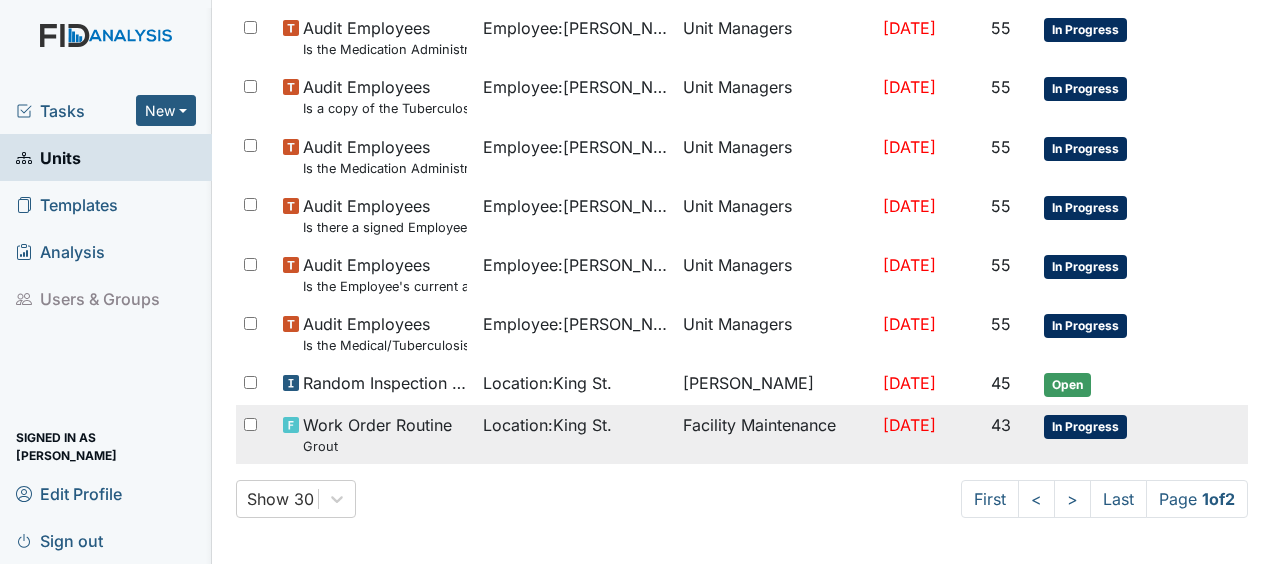 click on "[DATE]" at bounding box center (909, 425) 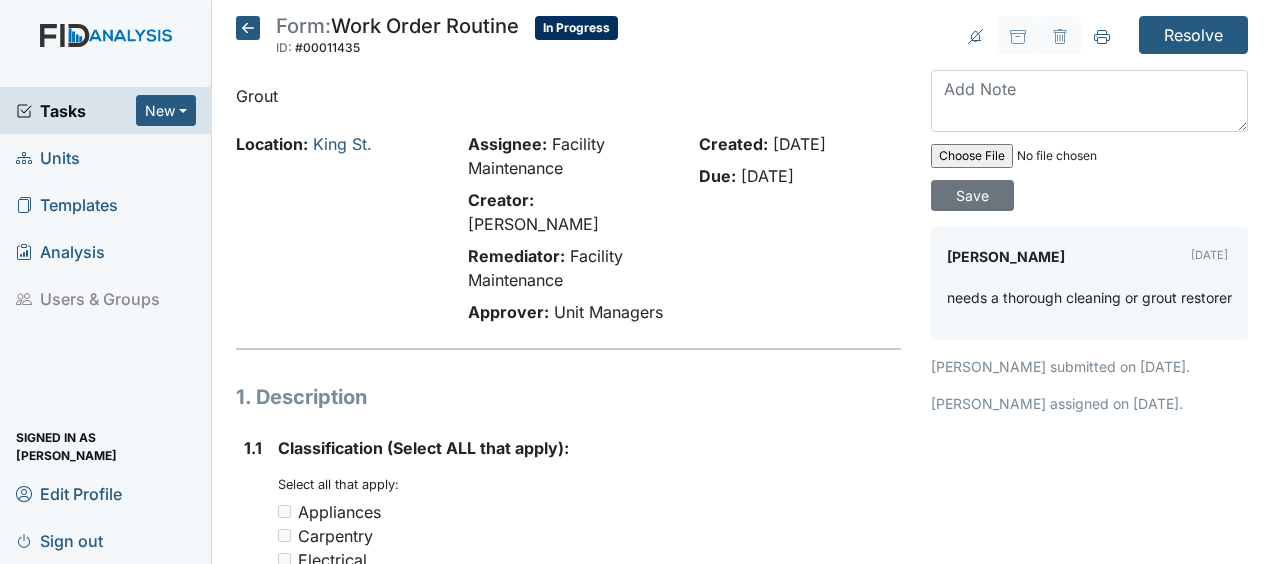 scroll, scrollTop: 0, scrollLeft: 0, axis: both 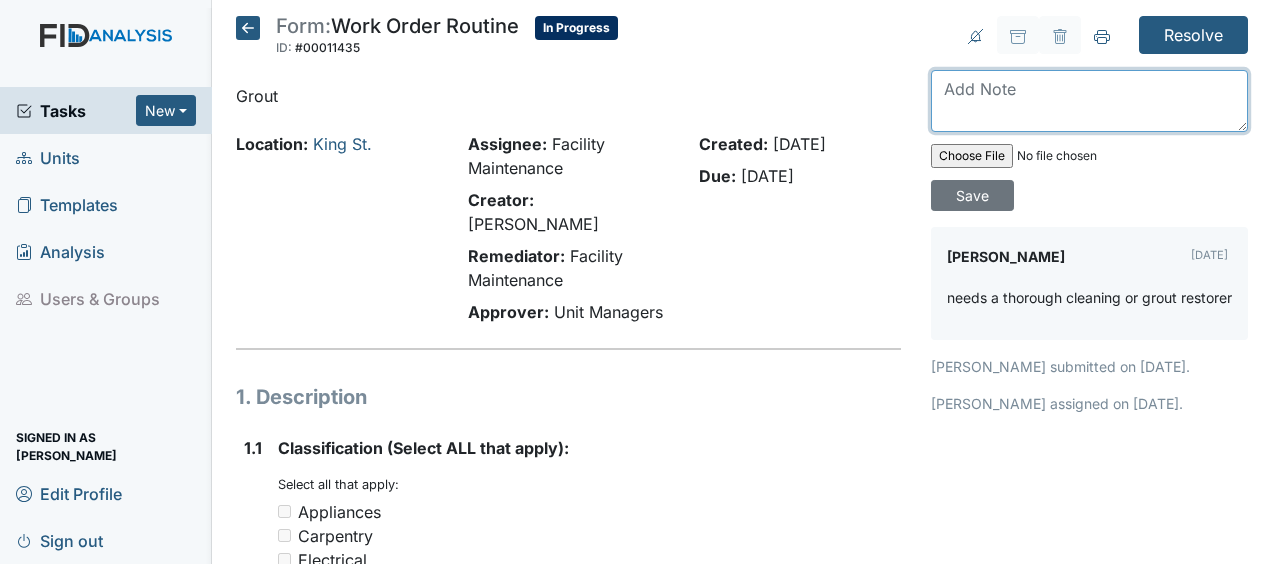 click at bounding box center [1089, 101] 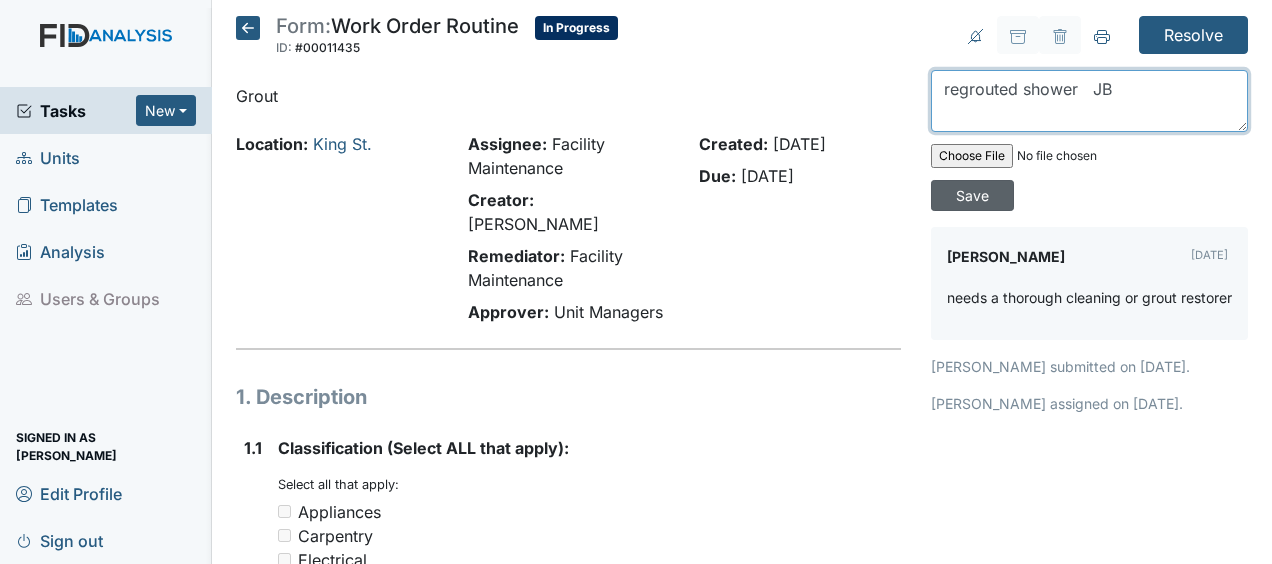 type on "regrouted shower   JB" 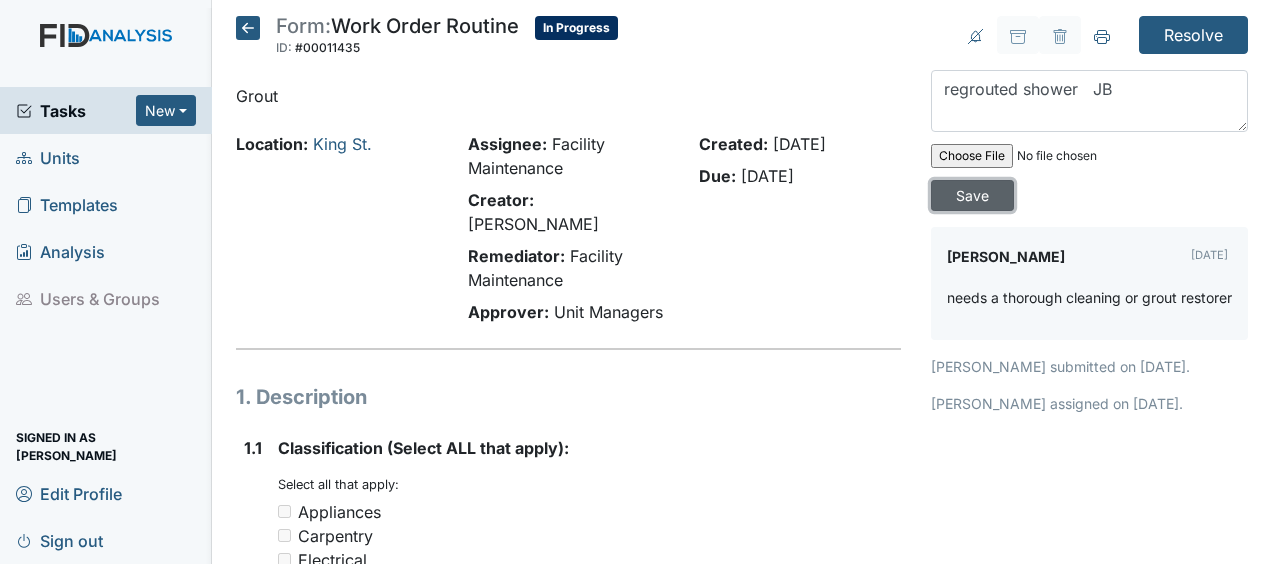 click on "Save" at bounding box center [972, 195] 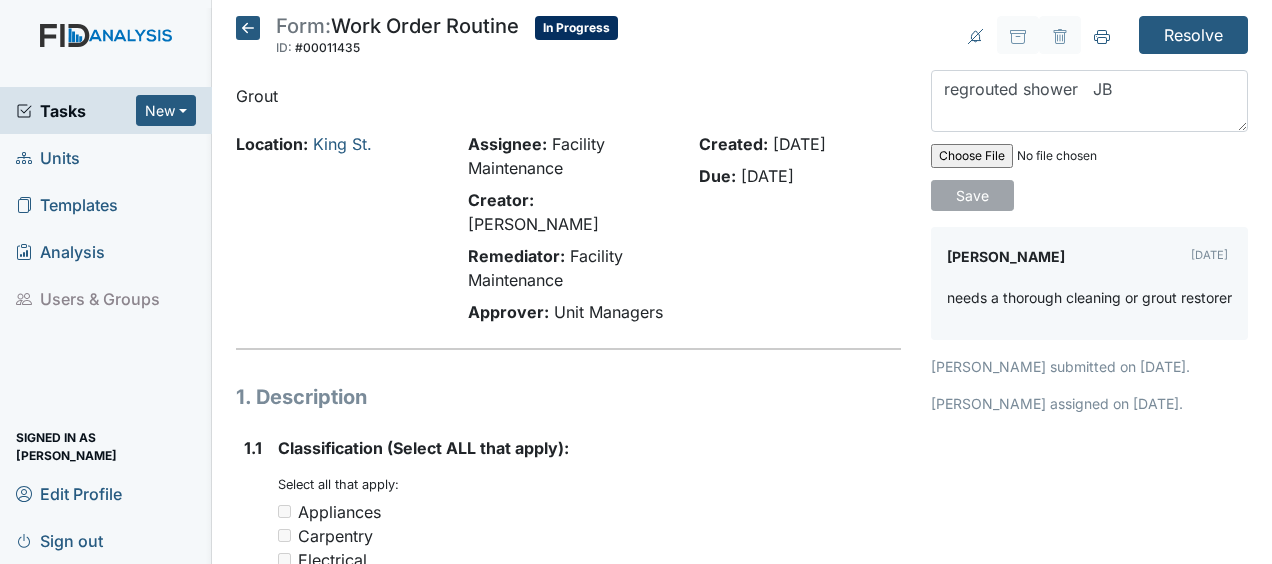 type 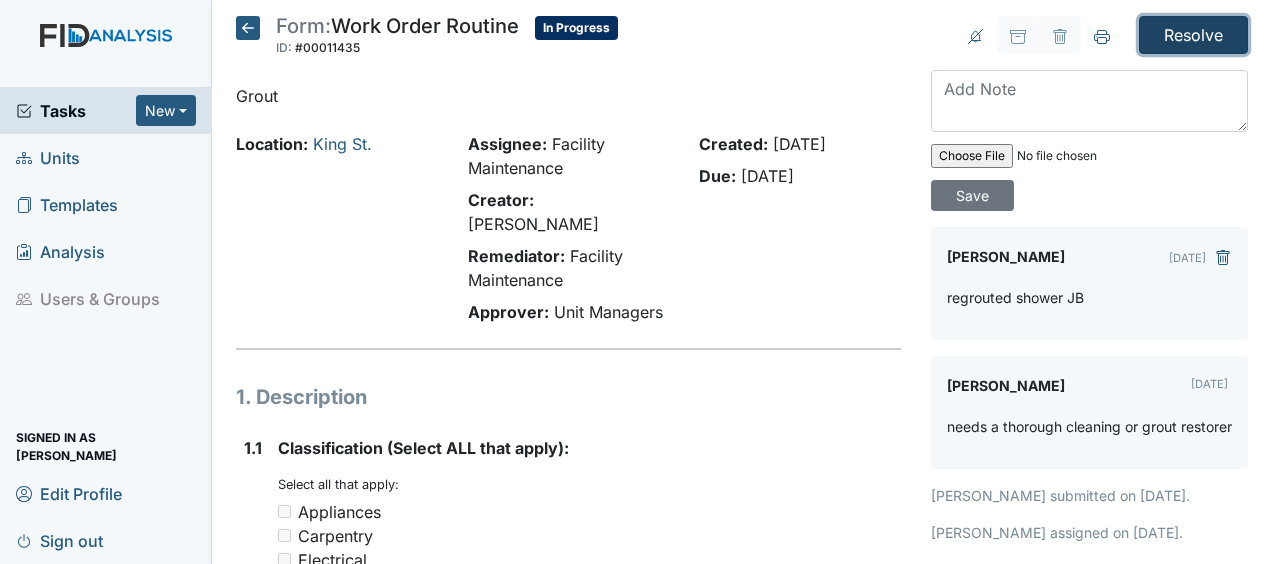 click on "Resolve" at bounding box center (1193, 35) 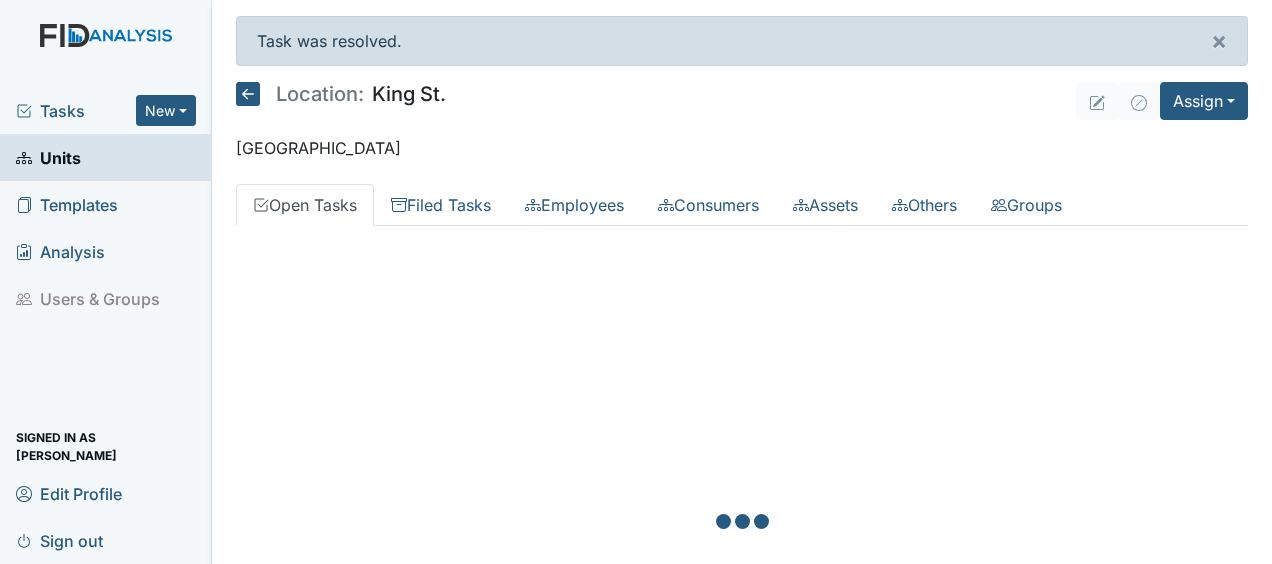 scroll, scrollTop: 0, scrollLeft: 0, axis: both 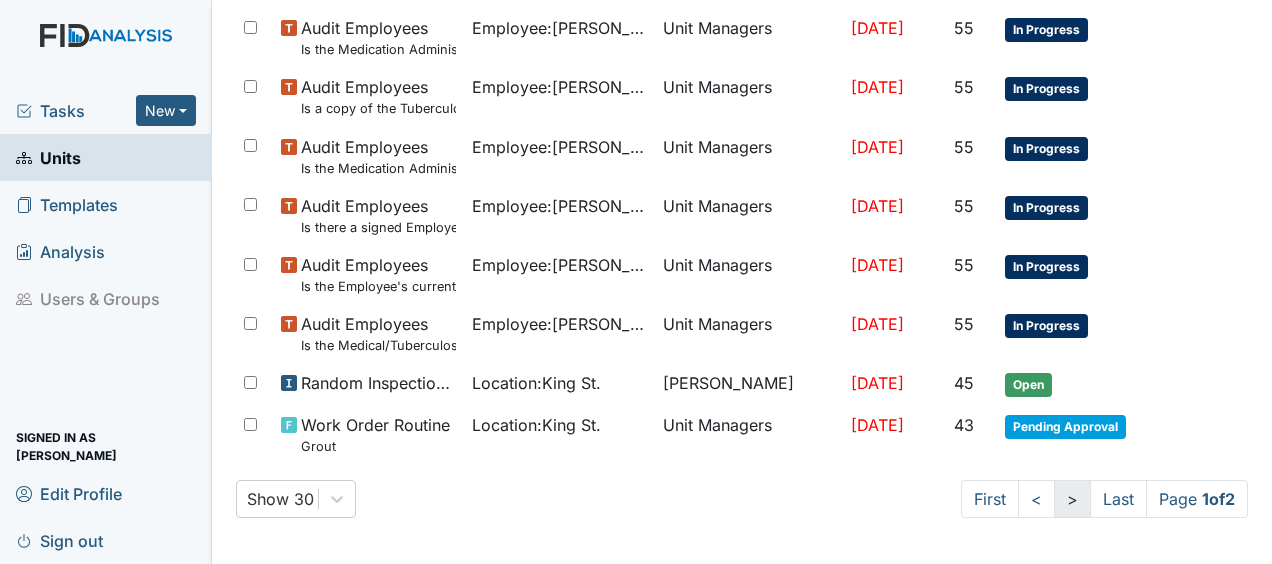 click on ">" at bounding box center [1072, 499] 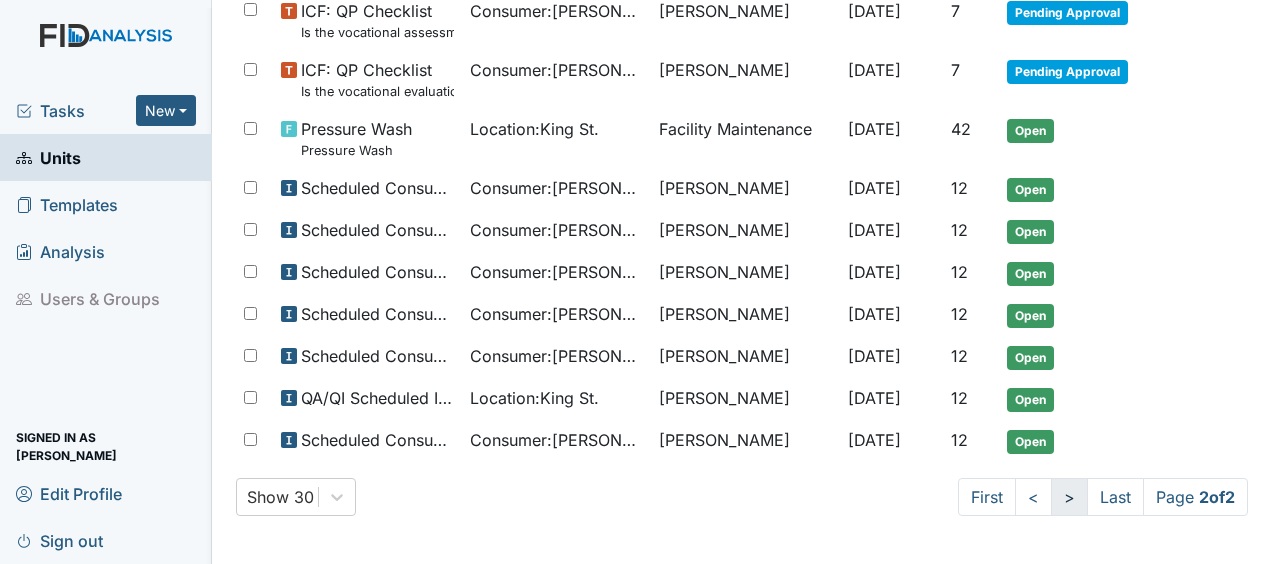 scroll, scrollTop: 551, scrollLeft: 0, axis: vertical 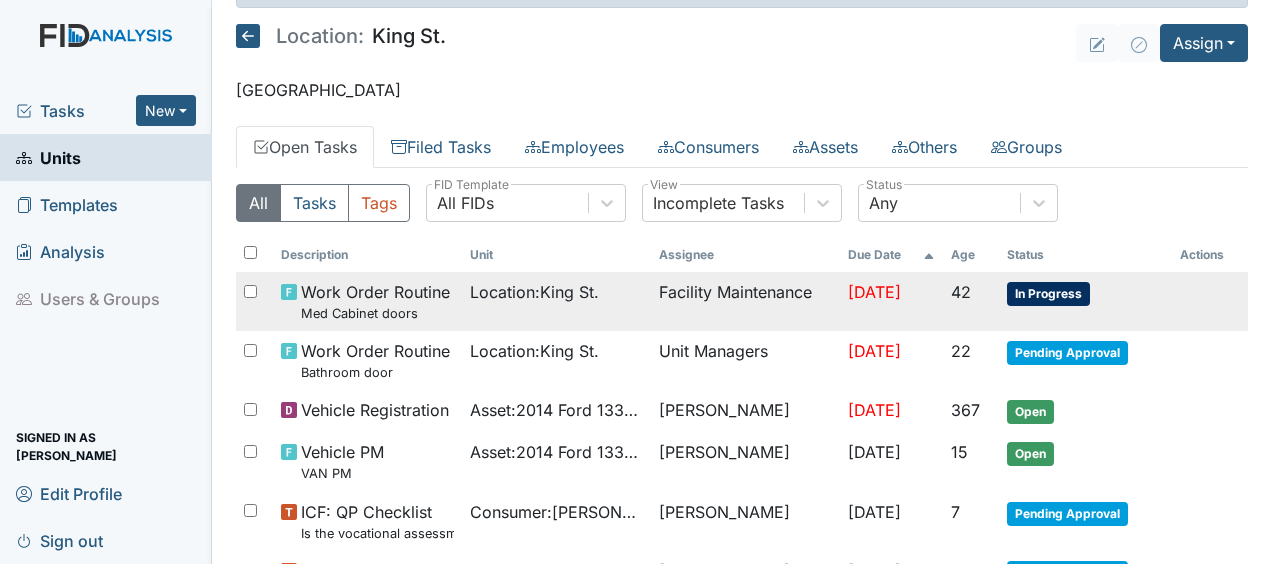 click on "Facility Maintenance" at bounding box center [745, 301] 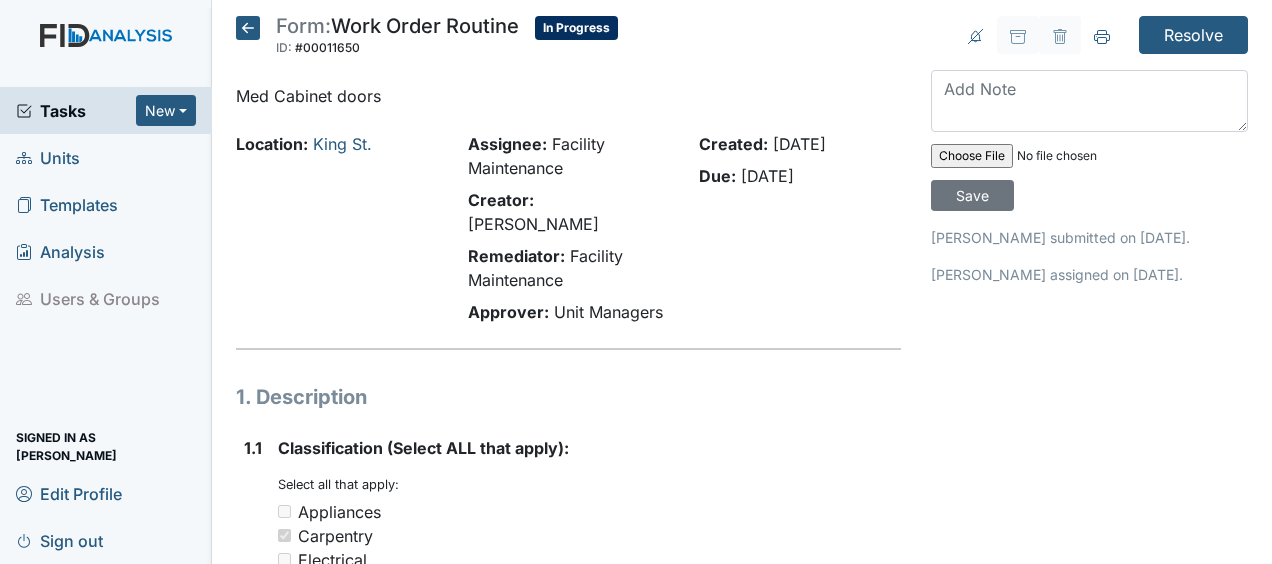 scroll, scrollTop: 0, scrollLeft: 0, axis: both 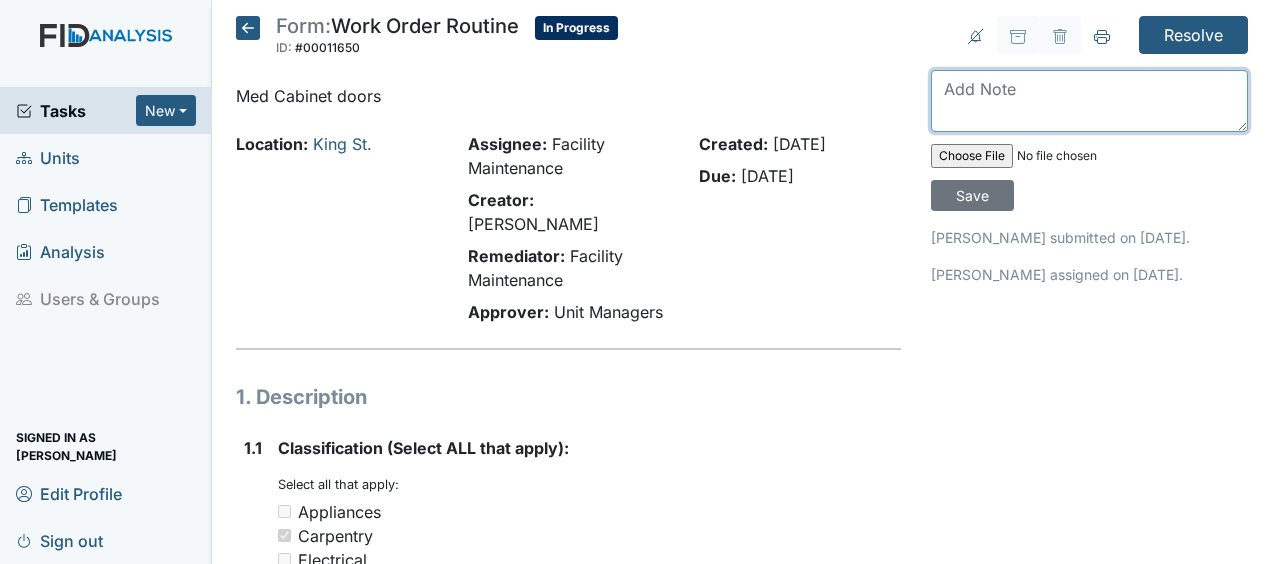 click at bounding box center [1089, 101] 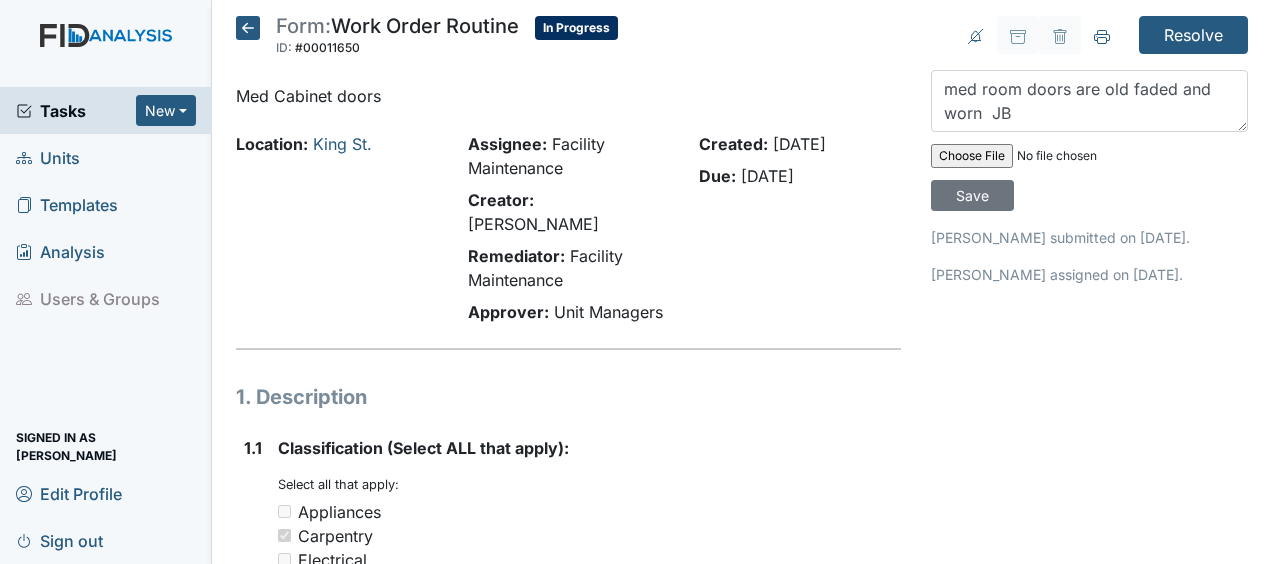 click on "med room doors are old faded and worn  JB
Save" at bounding box center (1089, 140) 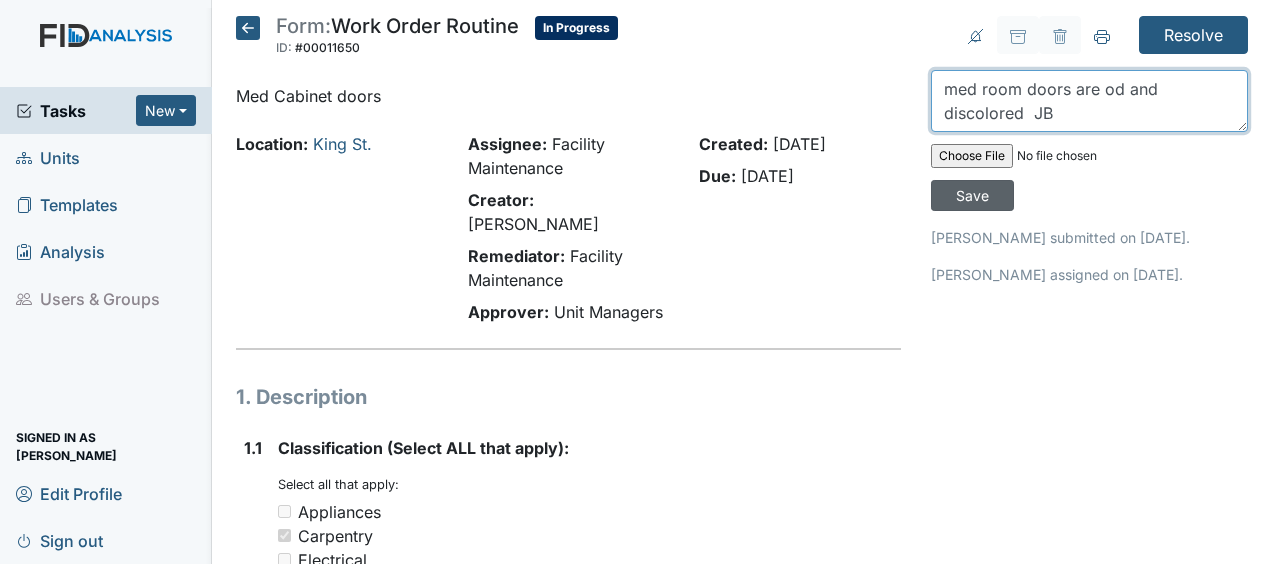 type on "med room doors are od and discolored  JB" 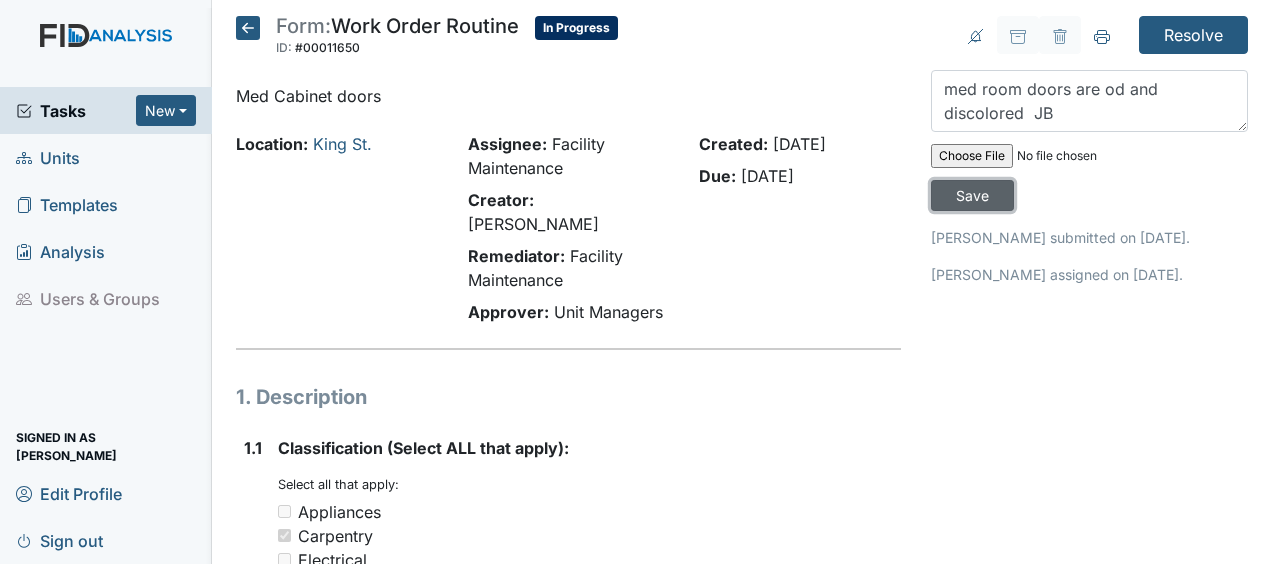 click on "Save" at bounding box center (972, 195) 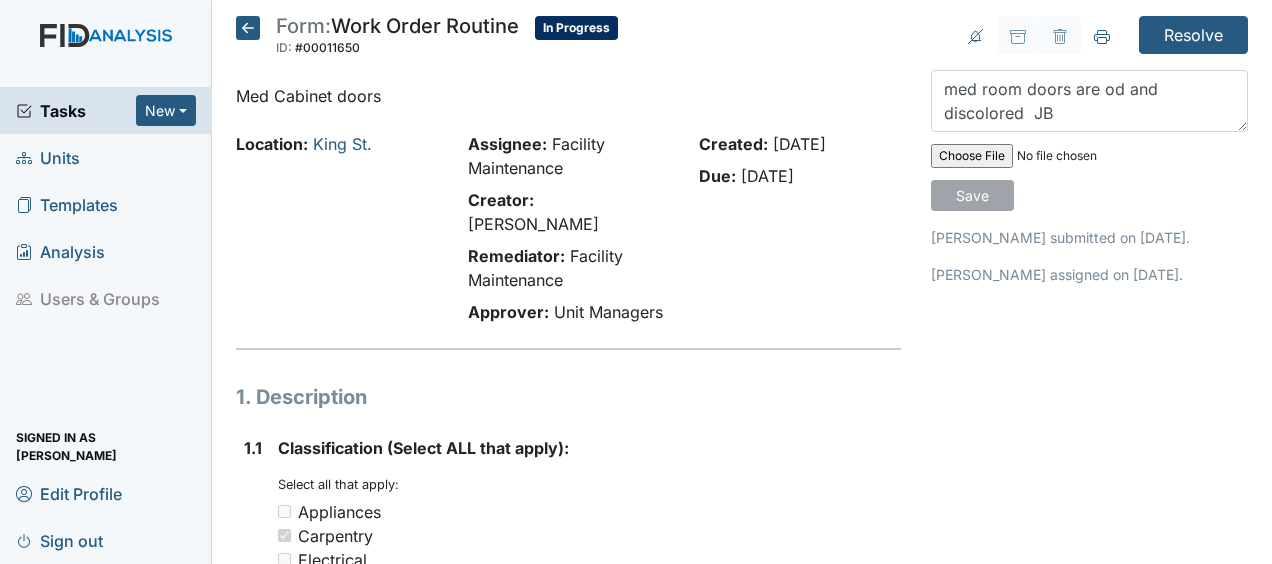 type 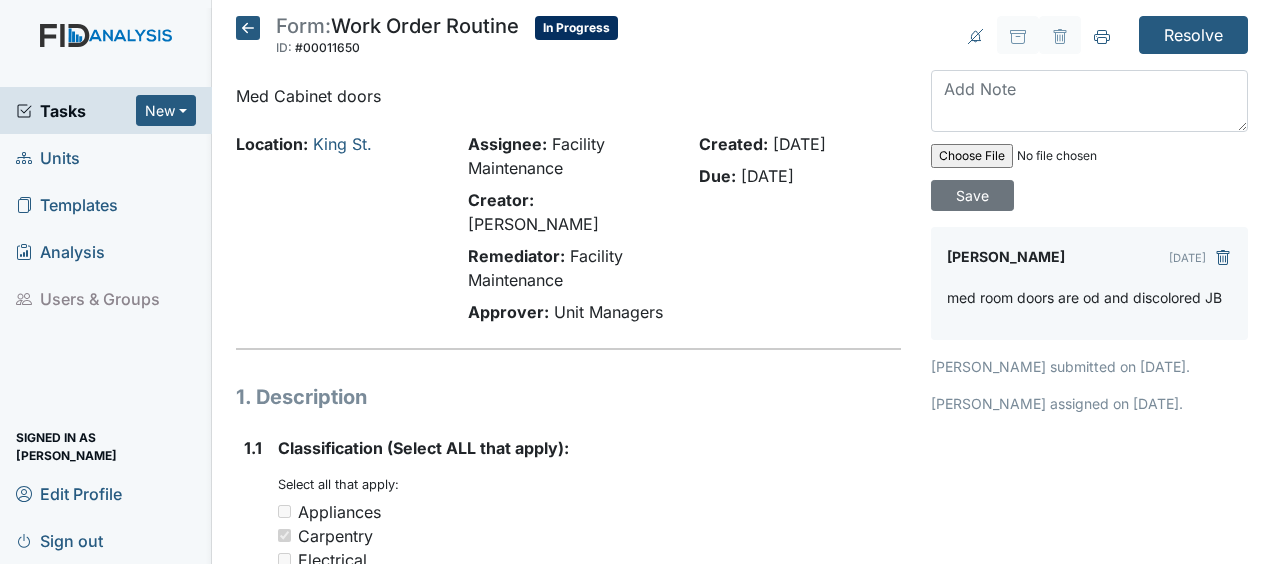click 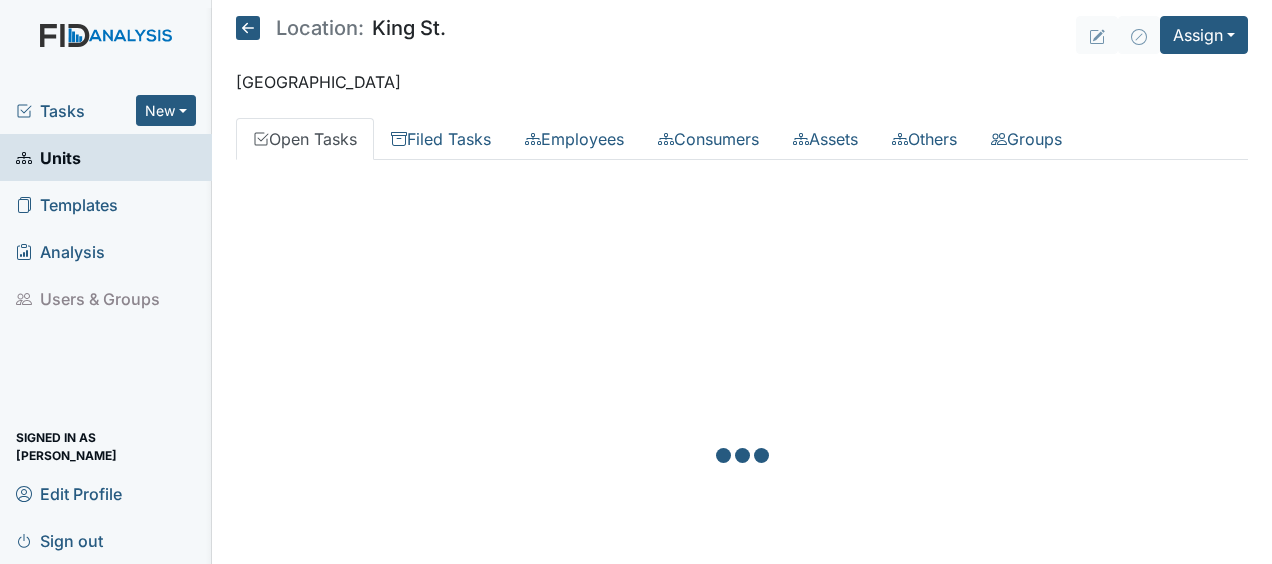 scroll, scrollTop: 0, scrollLeft: 0, axis: both 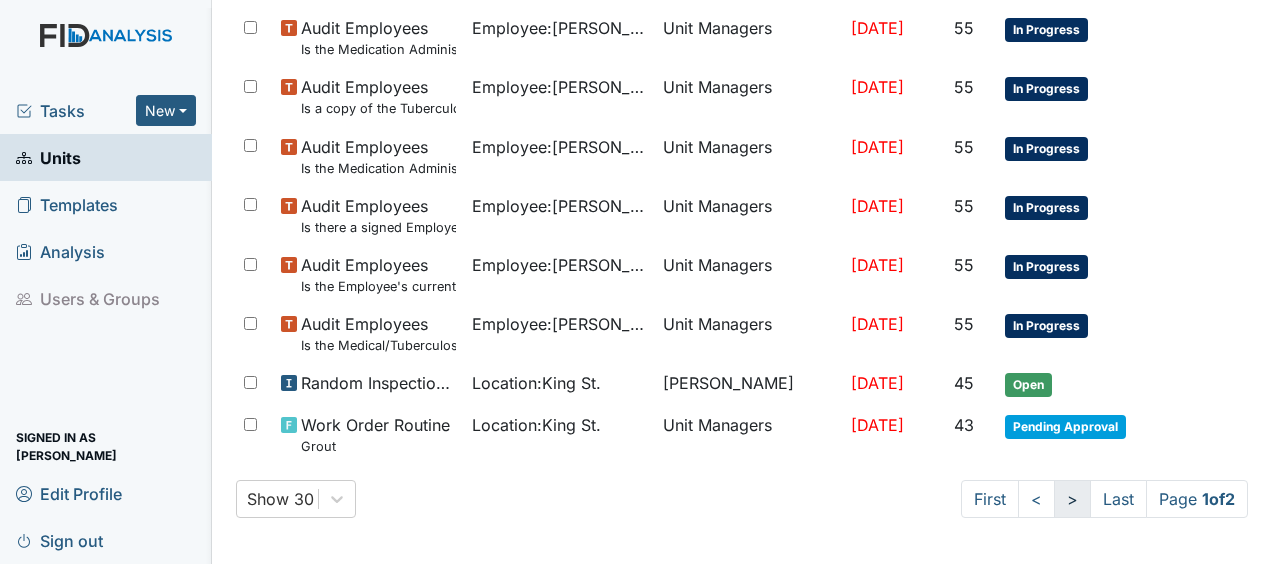 click on ">" at bounding box center (1072, 499) 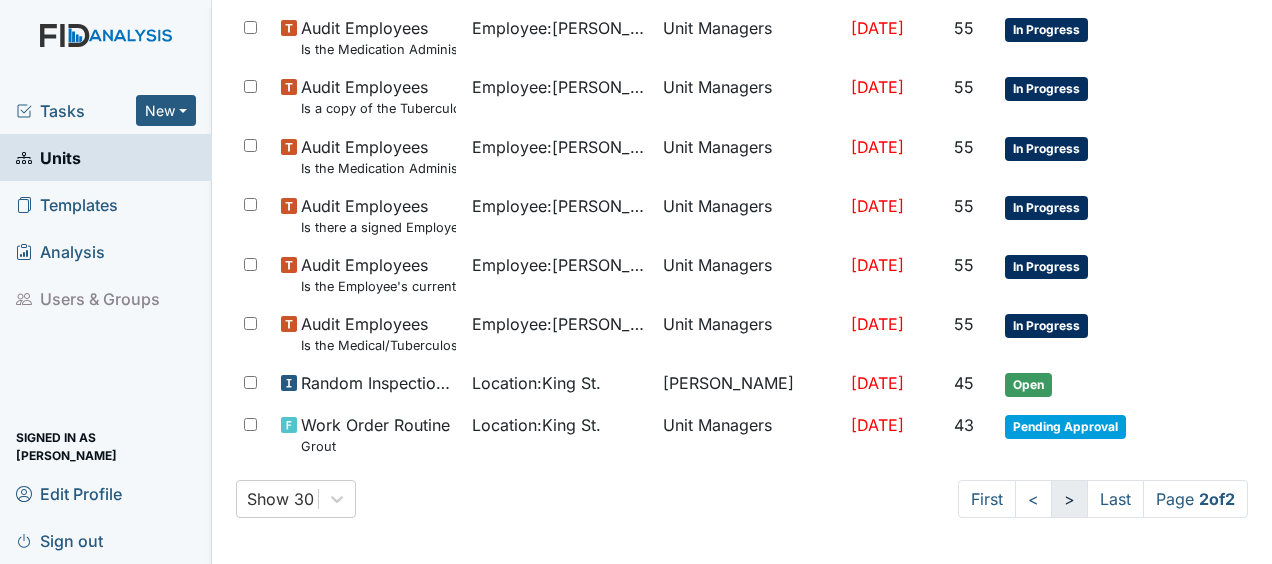 scroll, scrollTop: 486, scrollLeft: 0, axis: vertical 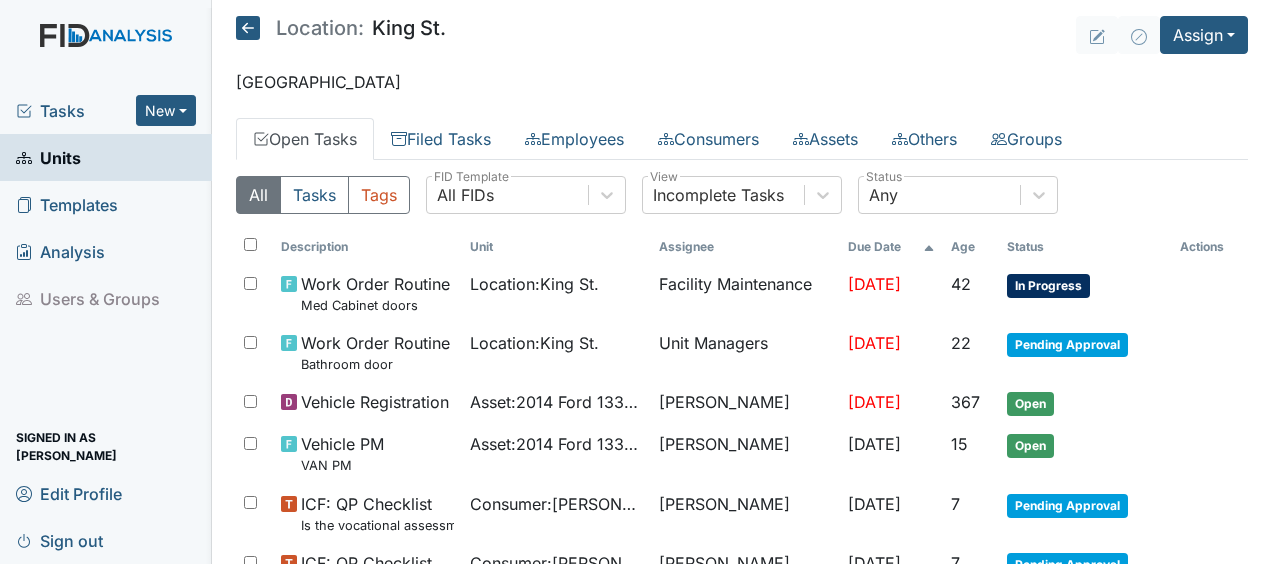 click 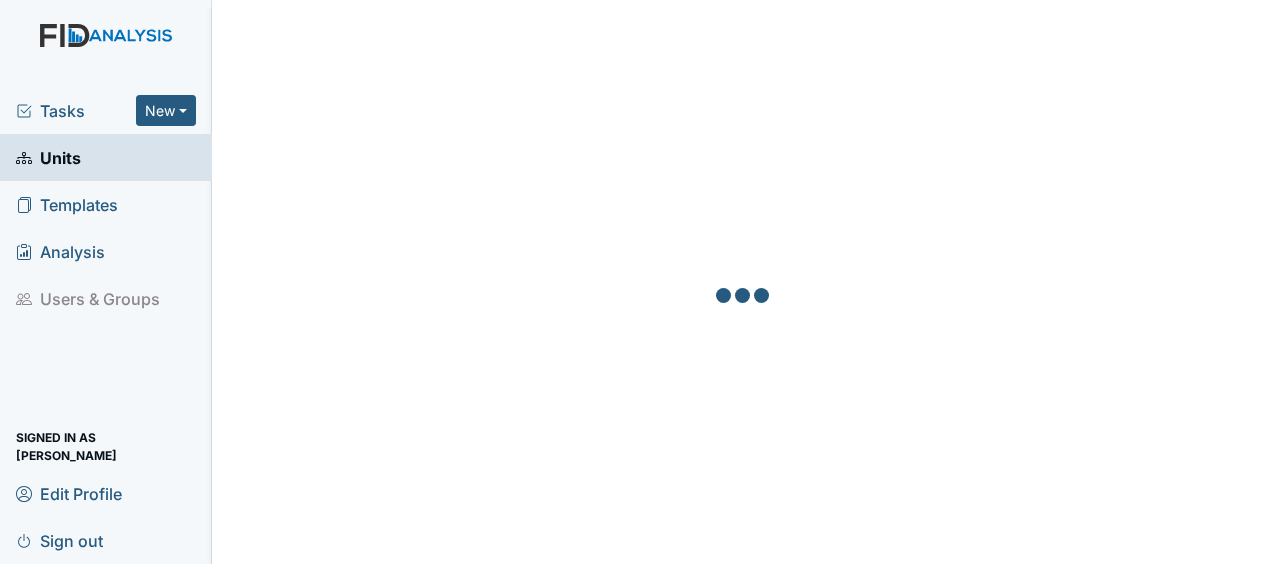 scroll, scrollTop: 0, scrollLeft: 0, axis: both 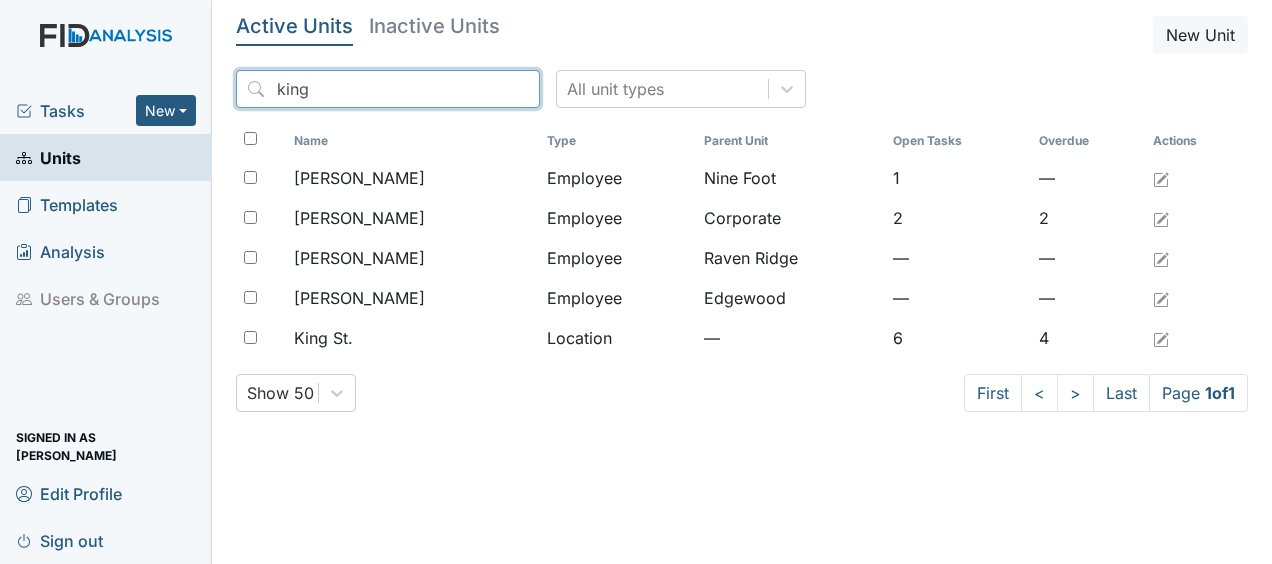 click on "king" at bounding box center [388, 89] 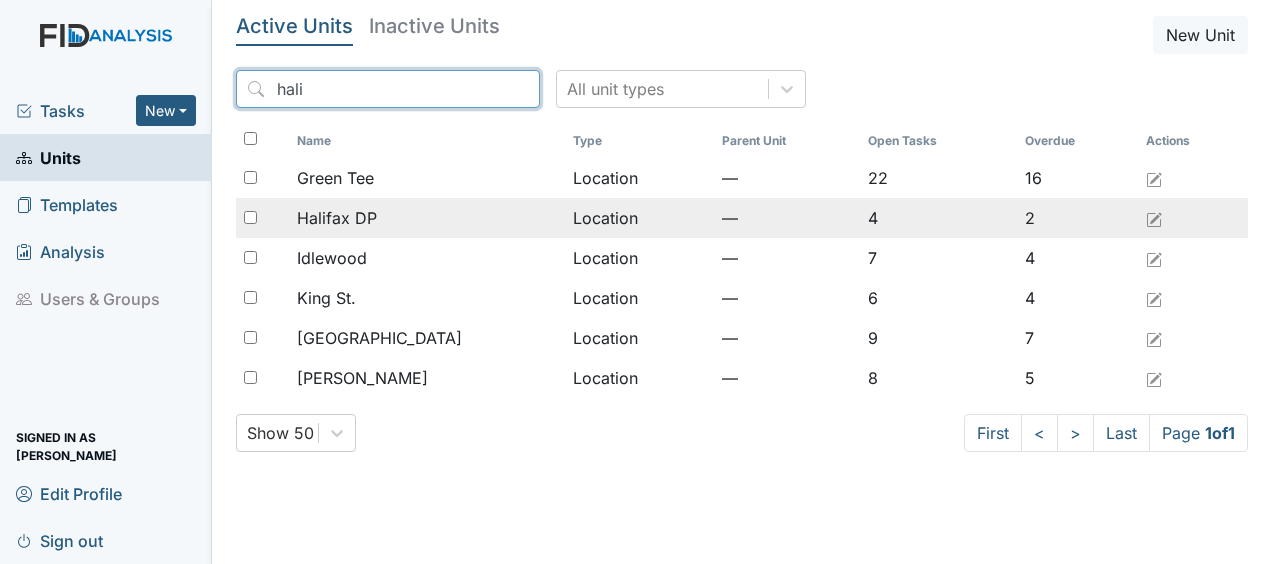 type on "hali" 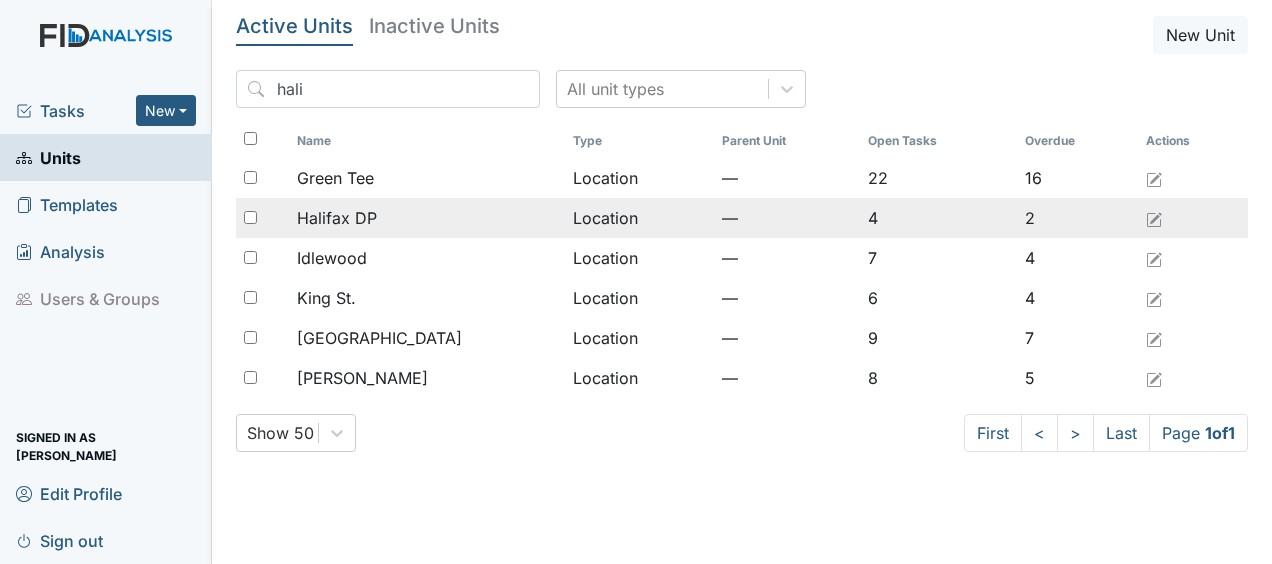 click on "Halifax DP" at bounding box center [337, 218] 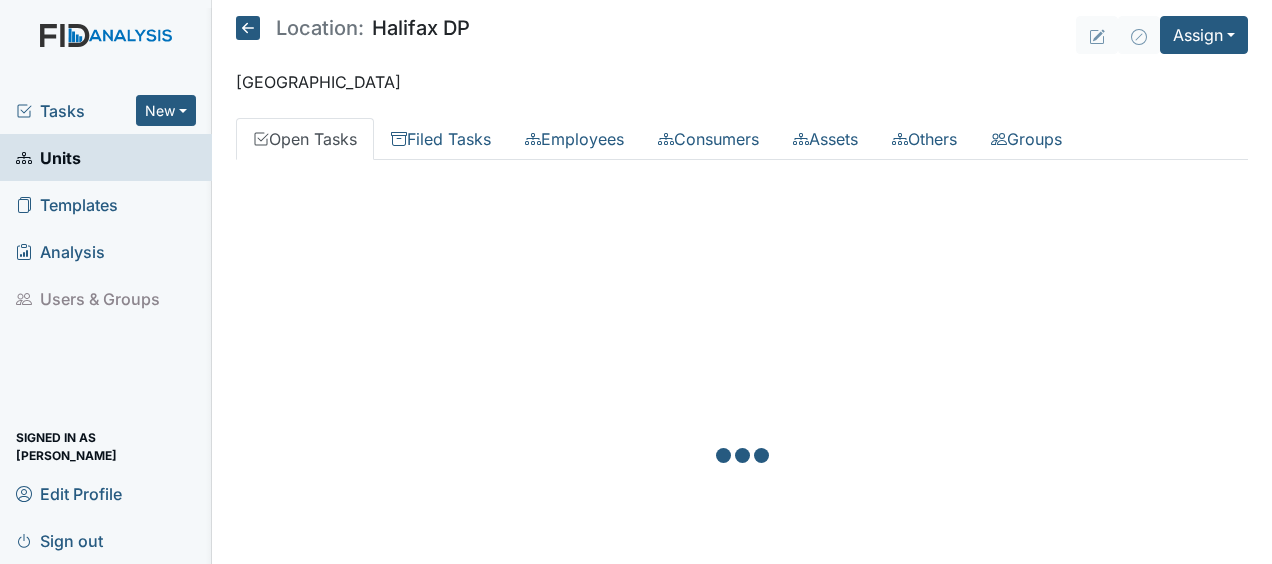 scroll, scrollTop: 0, scrollLeft: 0, axis: both 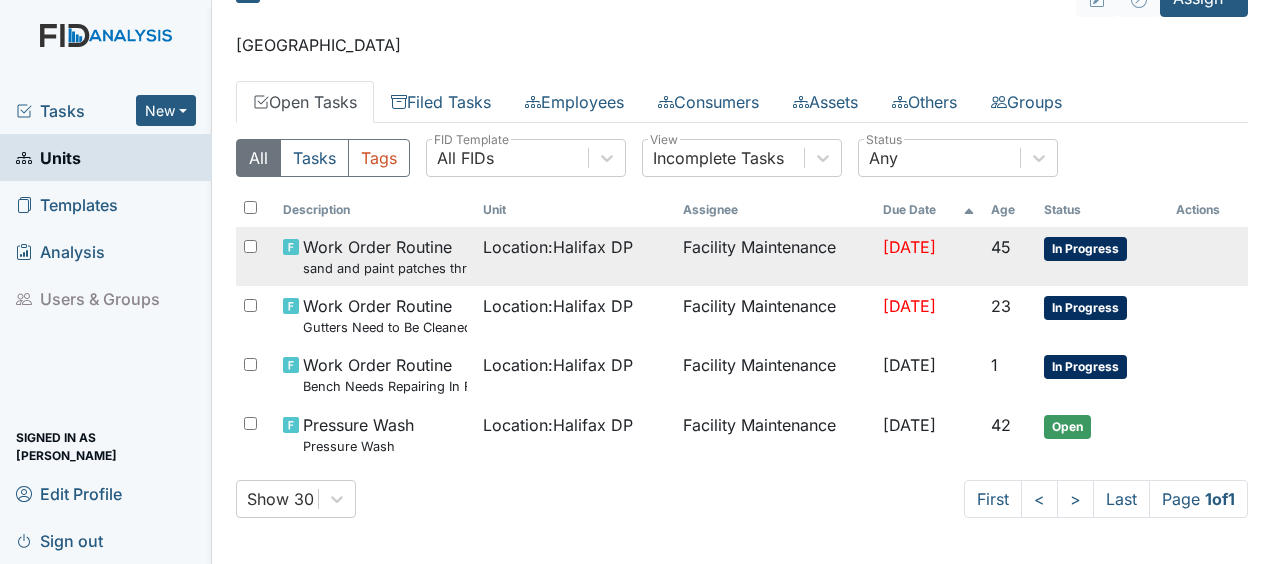 click on "Facility Maintenance" at bounding box center [775, 256] 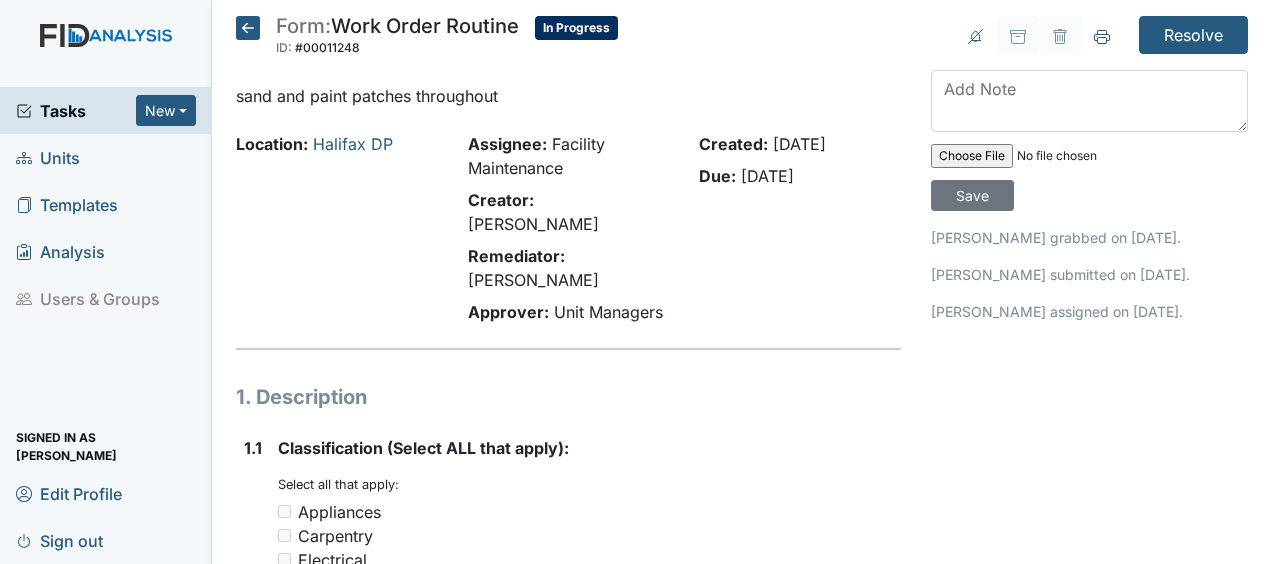 scroll, scrollTop: 0, scrollLeft: 0, axis: both 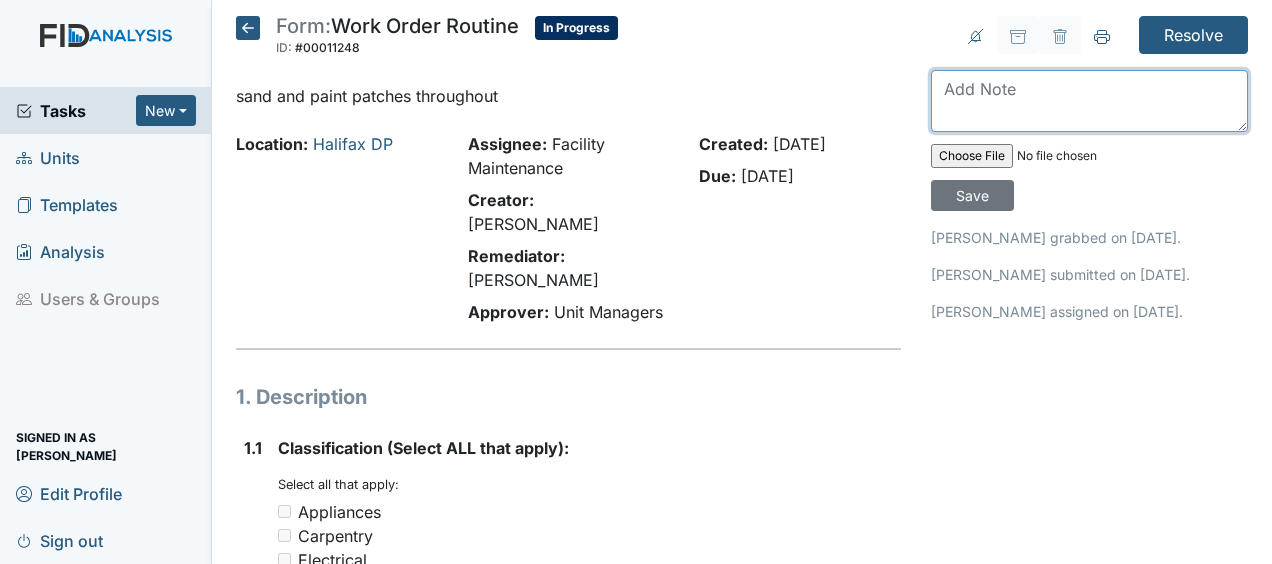 click at bounding box center [1089, 101] 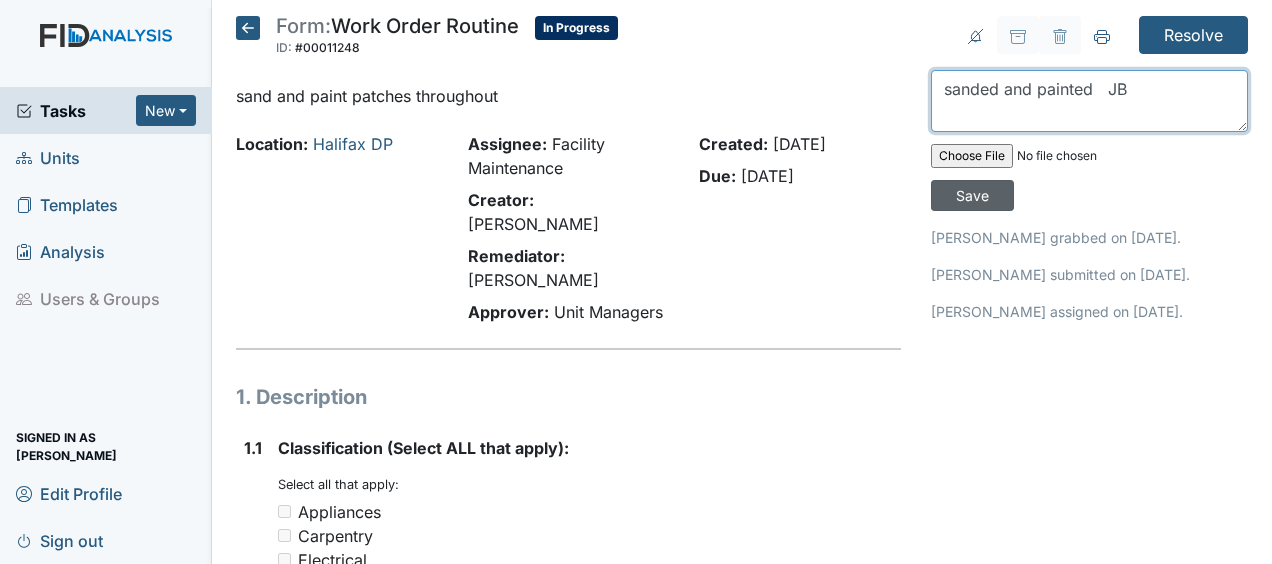 type on "sanded and painted   JB" 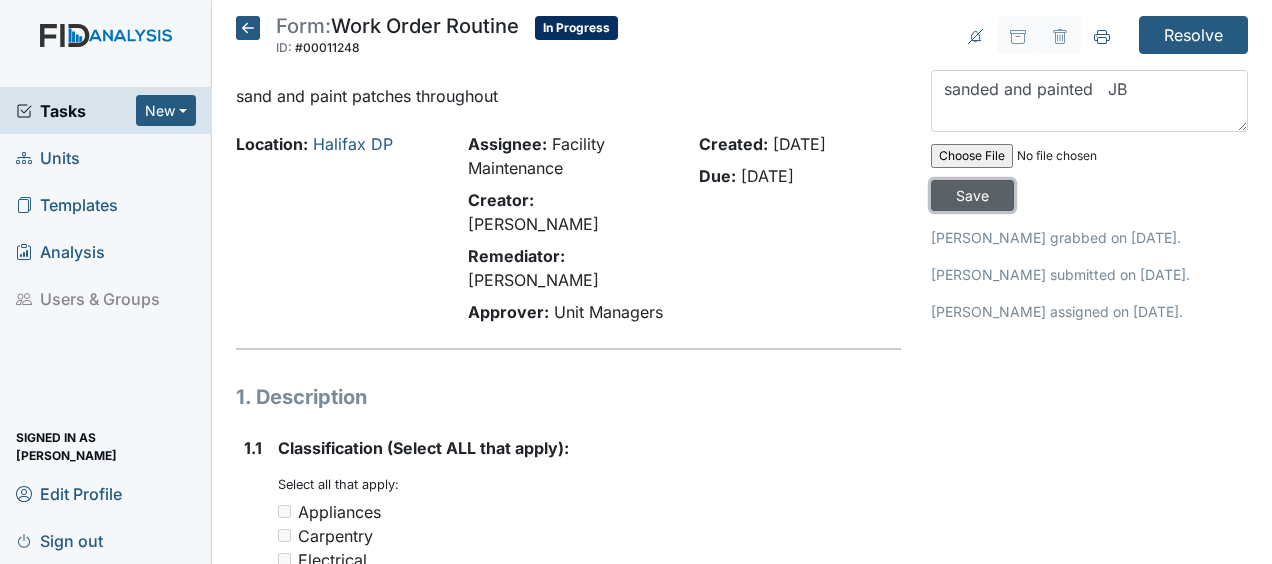 click on "Save" at bounding box center [972, 195] 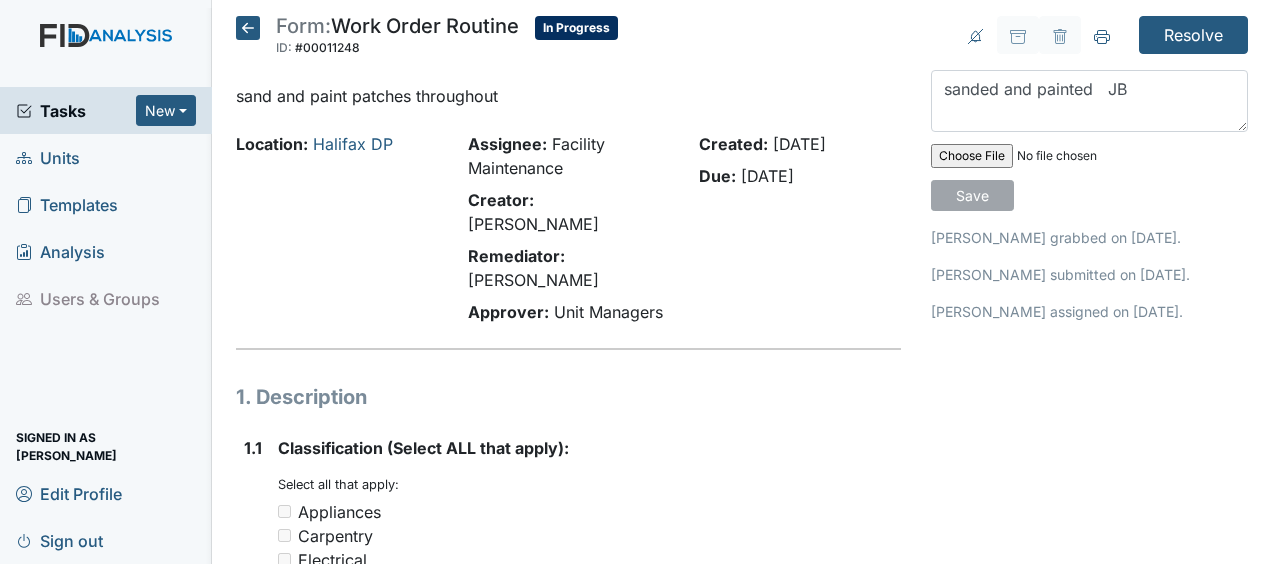 type 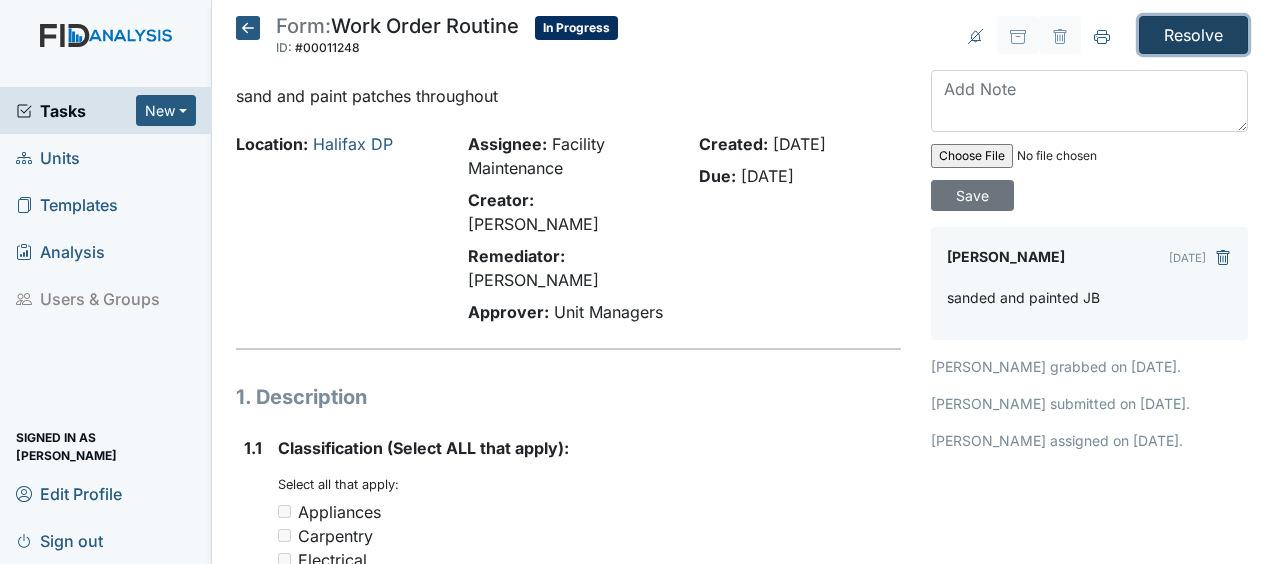 click on "Resolve" at bounding box center (1193, 35) 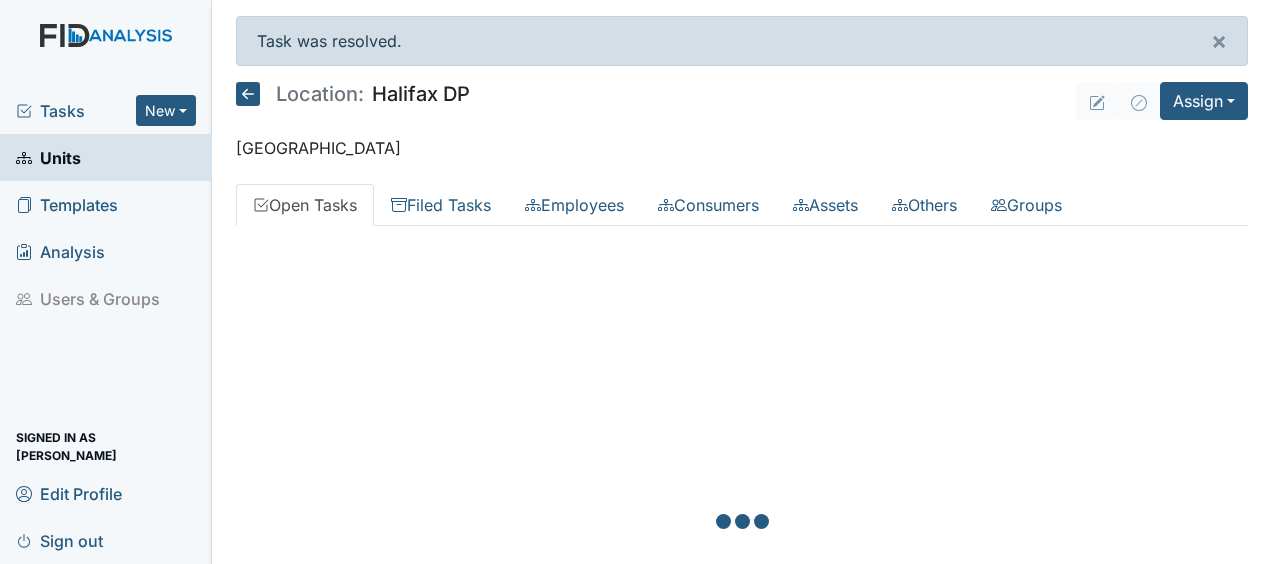 scroll, scrollTop: 0, scrollLeft: 0, axis: both 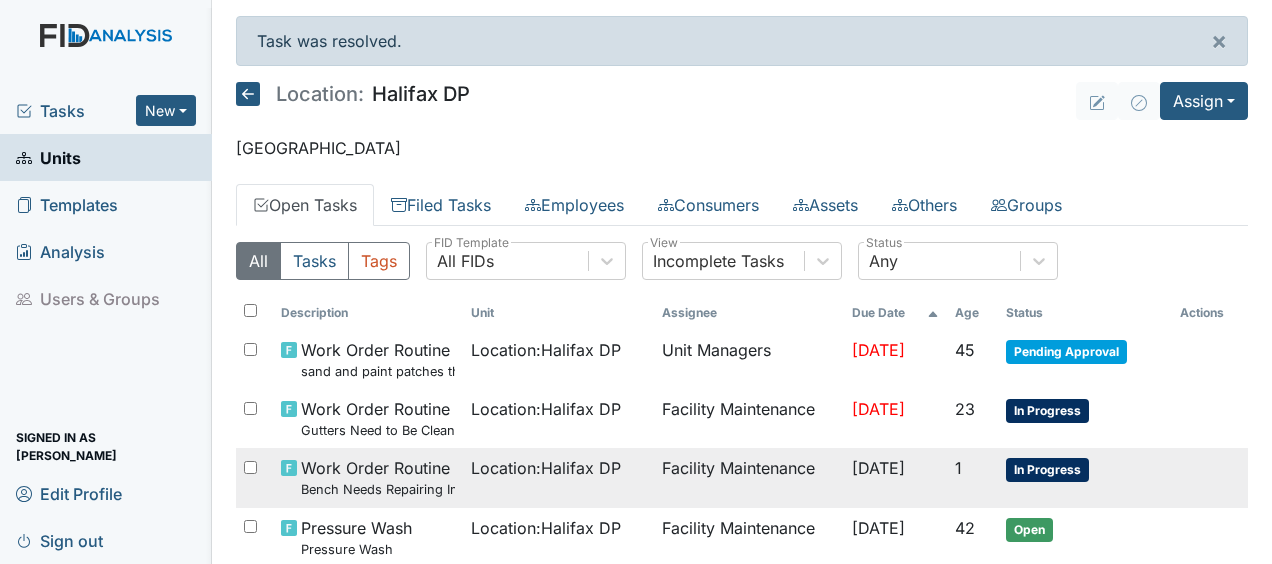 click on "Facility Maintenance" at bounding box center [749, 477] 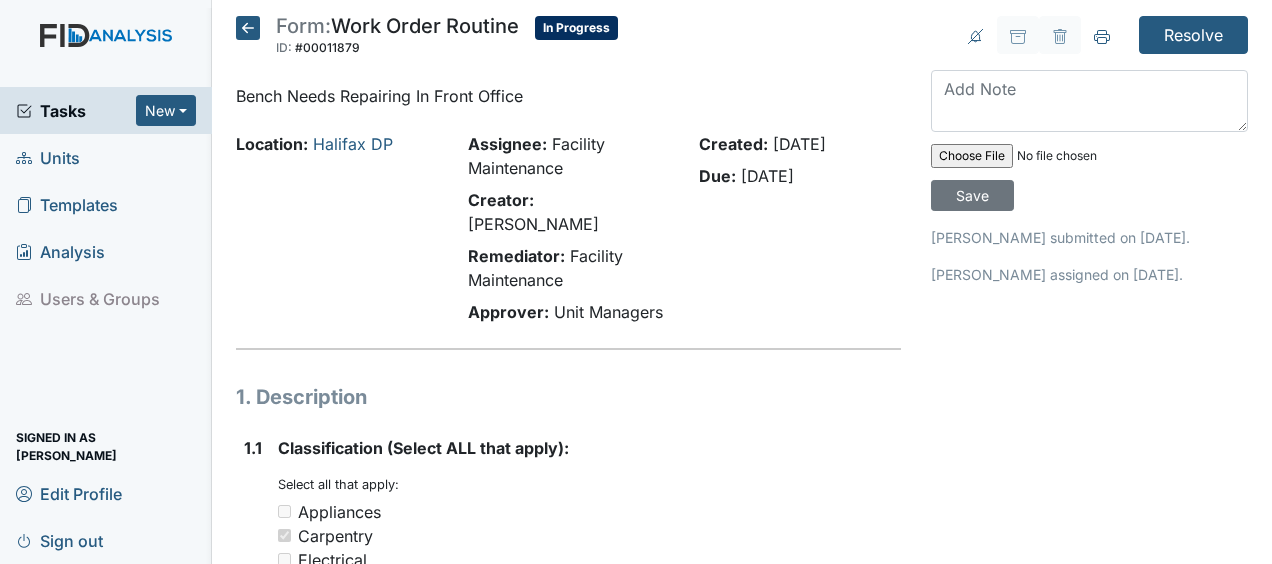 scroll, scrollTop: 0, scrollLeft: 0, axis: both 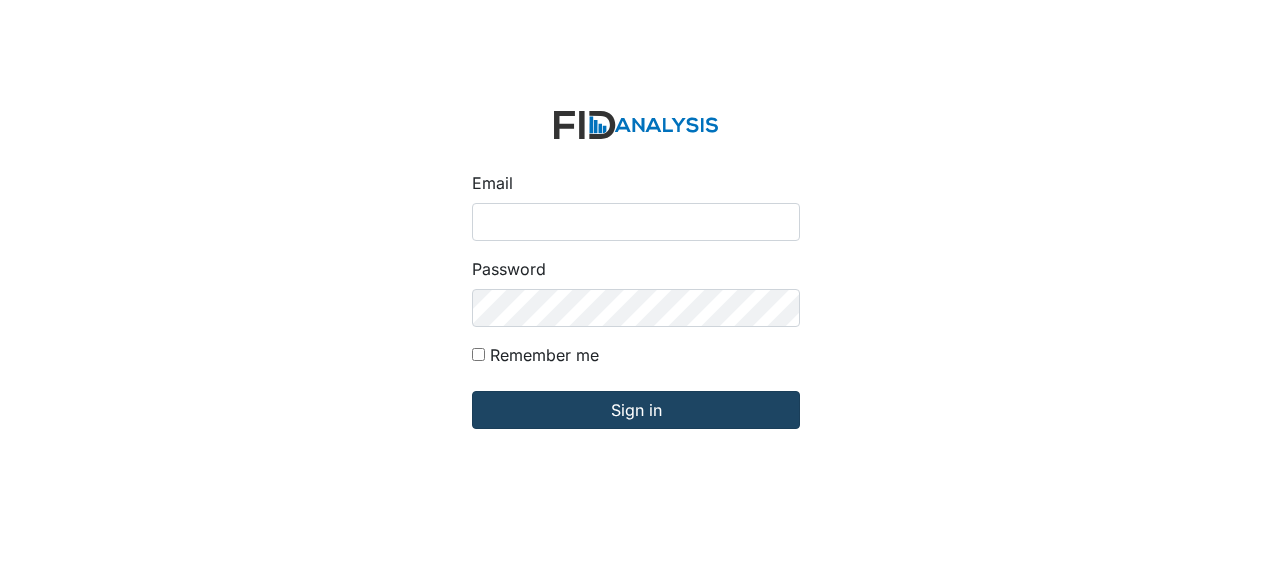 type on "[EMAIL_ADDRESS][DOMAIN_NAME]" 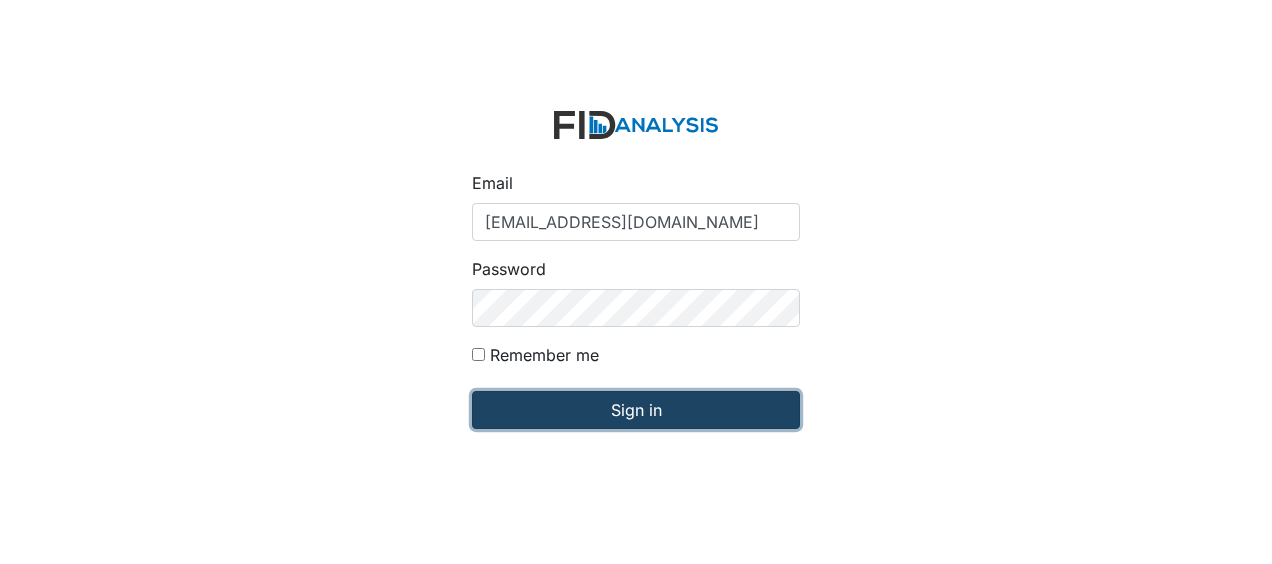 click on "Sign in" at bounding box center [636, 410] 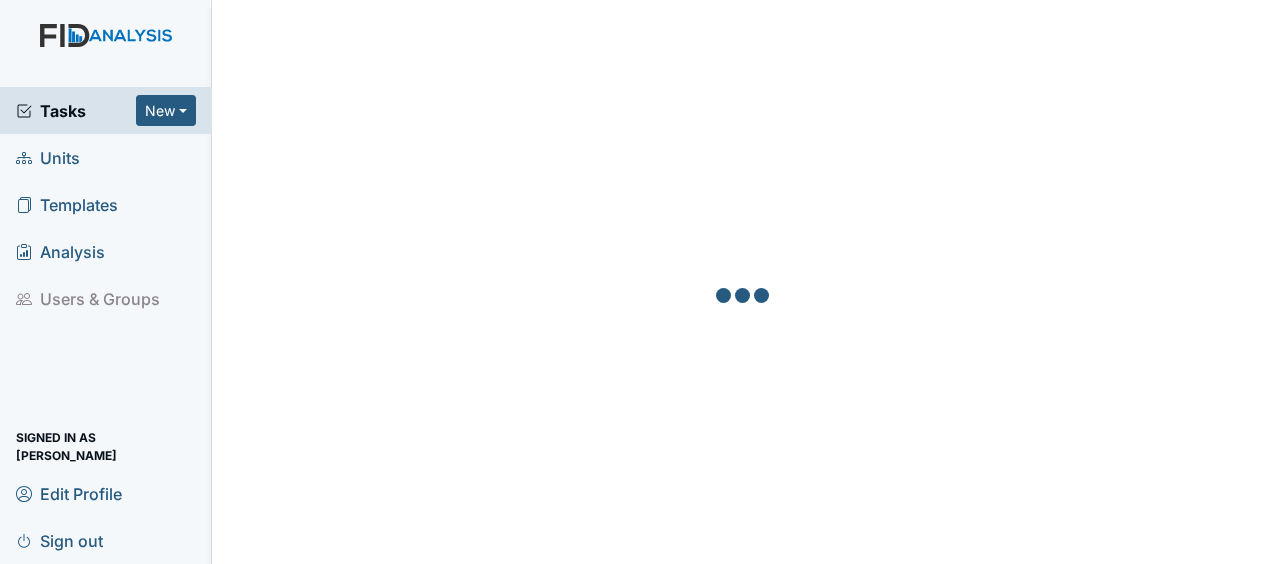 scroll, scrollTop: 0, scrollLeft: 0, axis: both 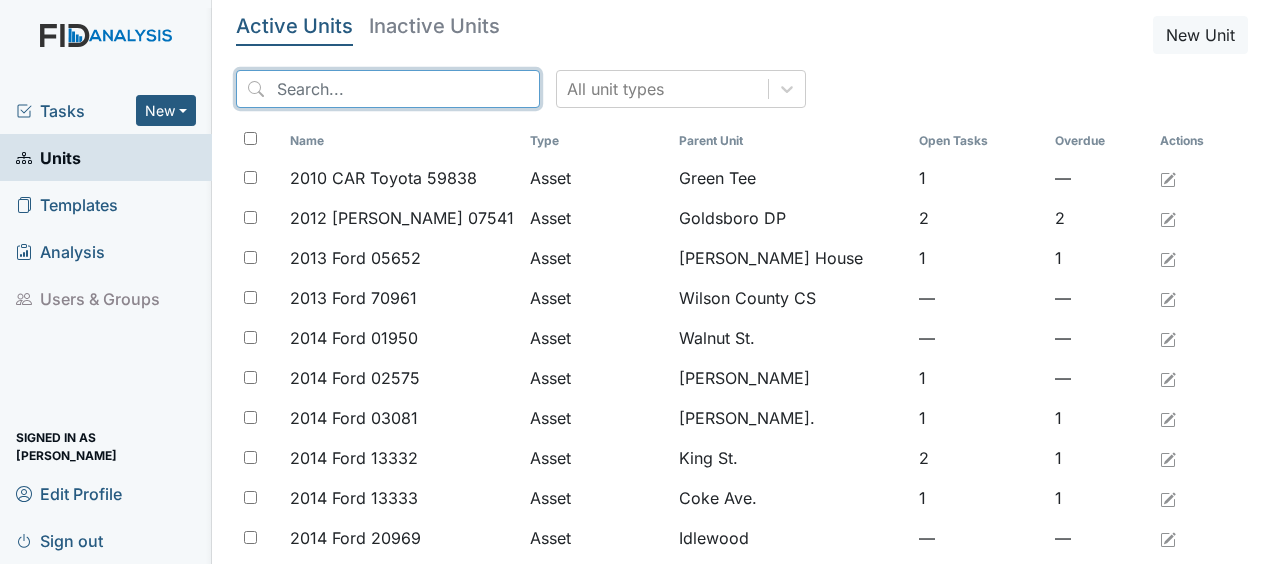 click at bounding box center [388, 89] 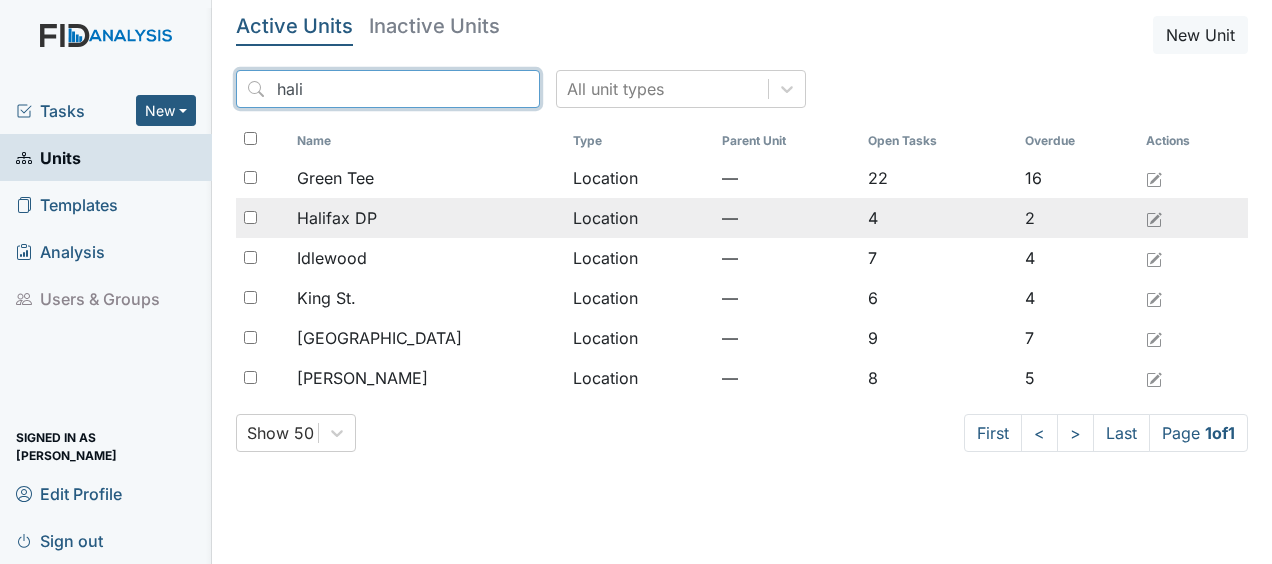 type on "hali" 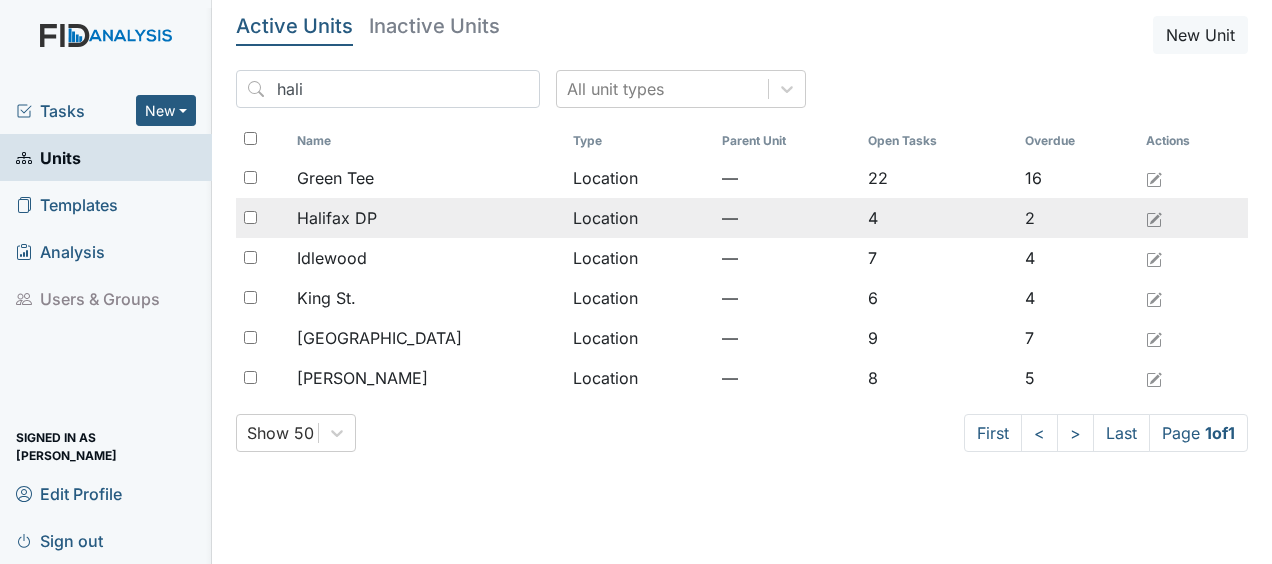 click on "Halifax DP" at bounding box center [337, 218] 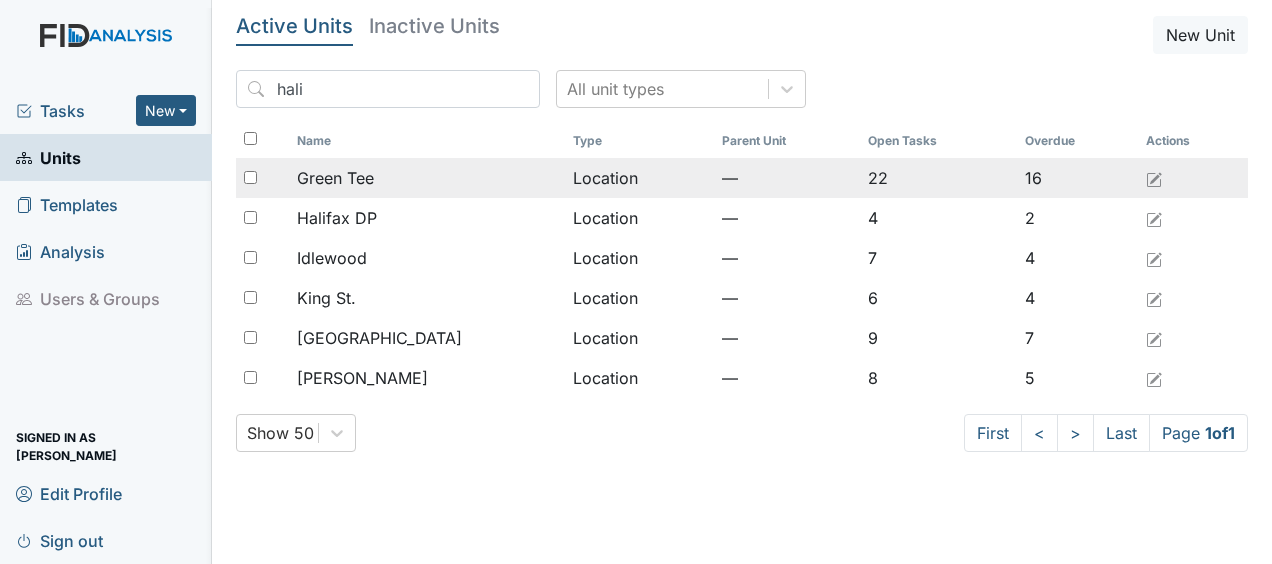 click on "Green Tee" at bounding box center (335, 178) 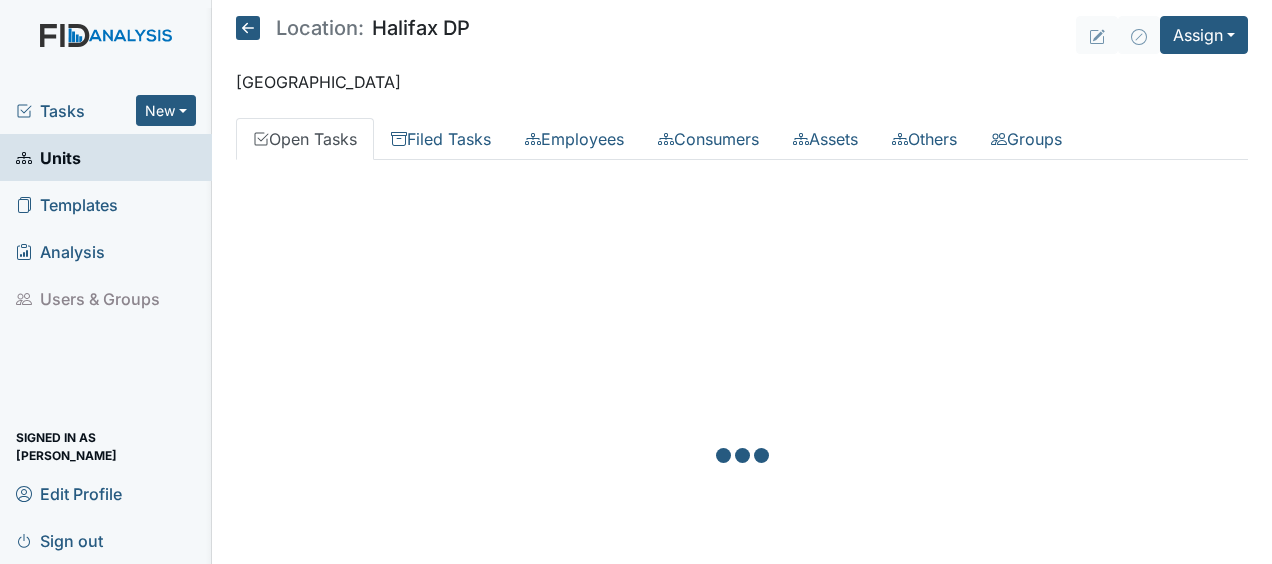 scroll, scrollTop: 0, scrollLeft: 0, axis: both 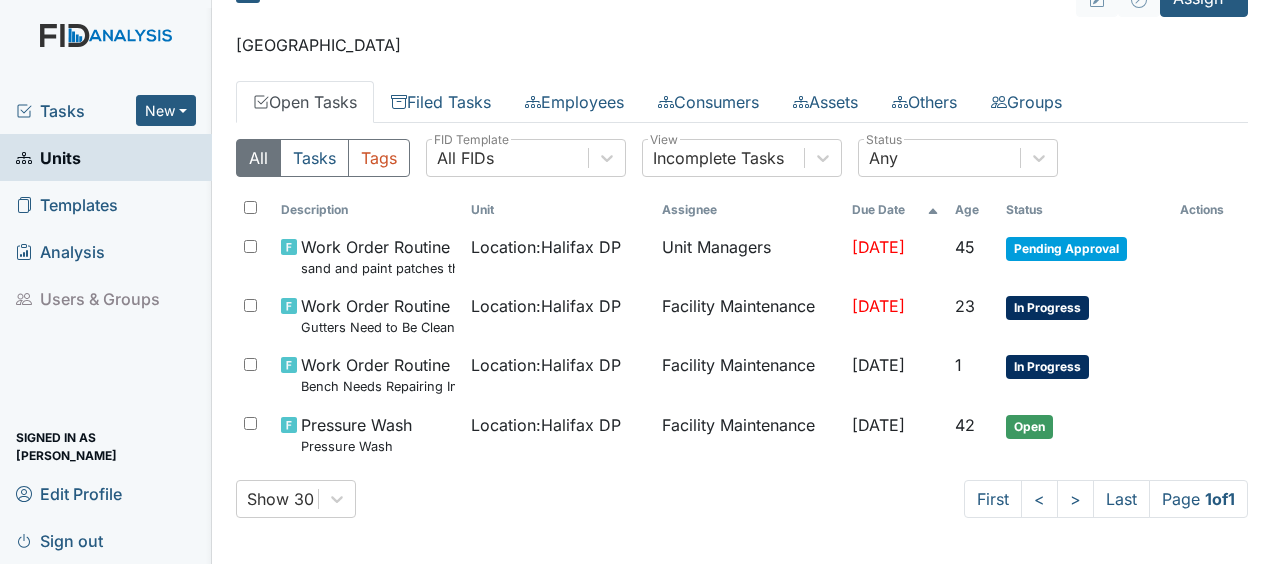 drag, startPoint x: 1260, startPoint y: 532, endPoint x: 772, endPoint y: 479, distance: 490.86963 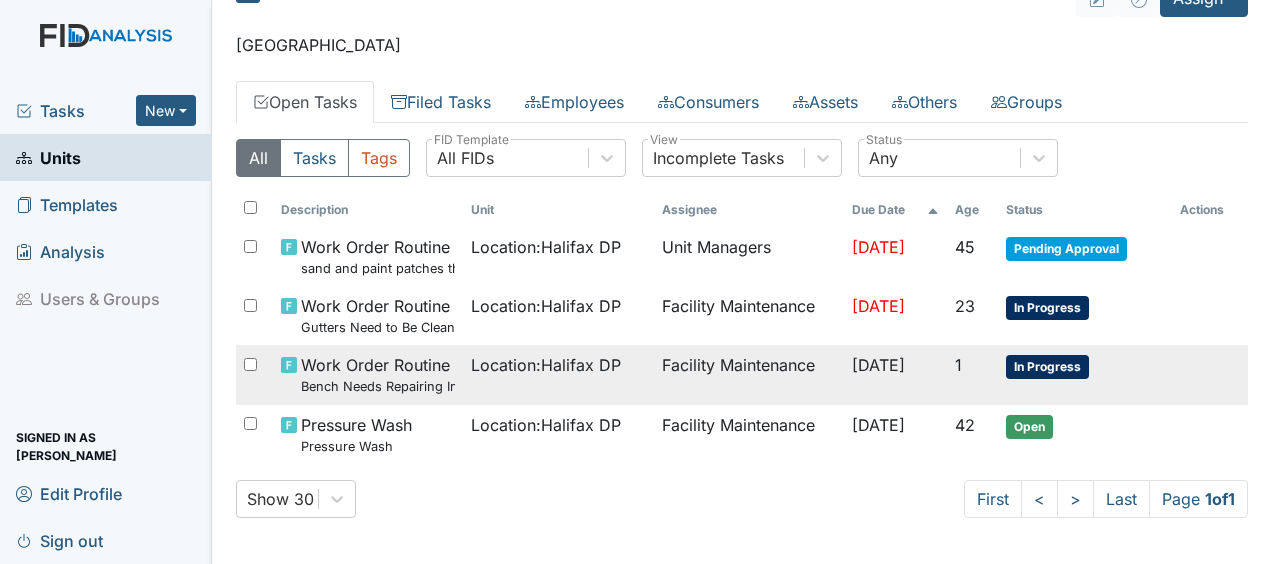 click on "Jul 16, 2025" at bounding box center (878, 365) 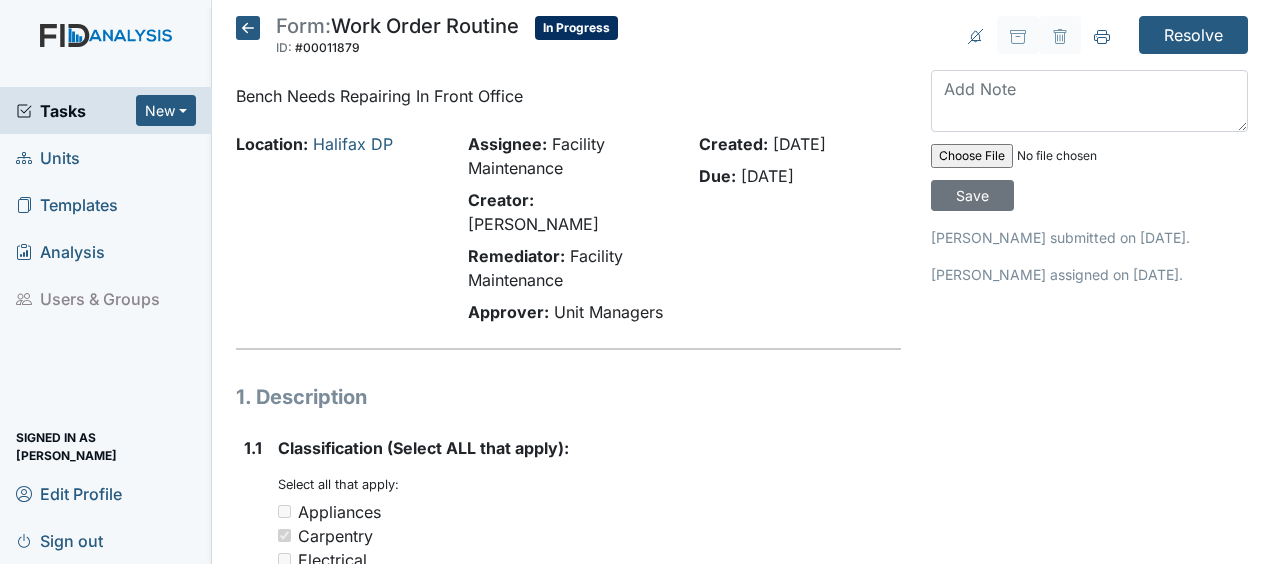 scroll, scrollTop: 0, scrollLeft: 0, axis: both 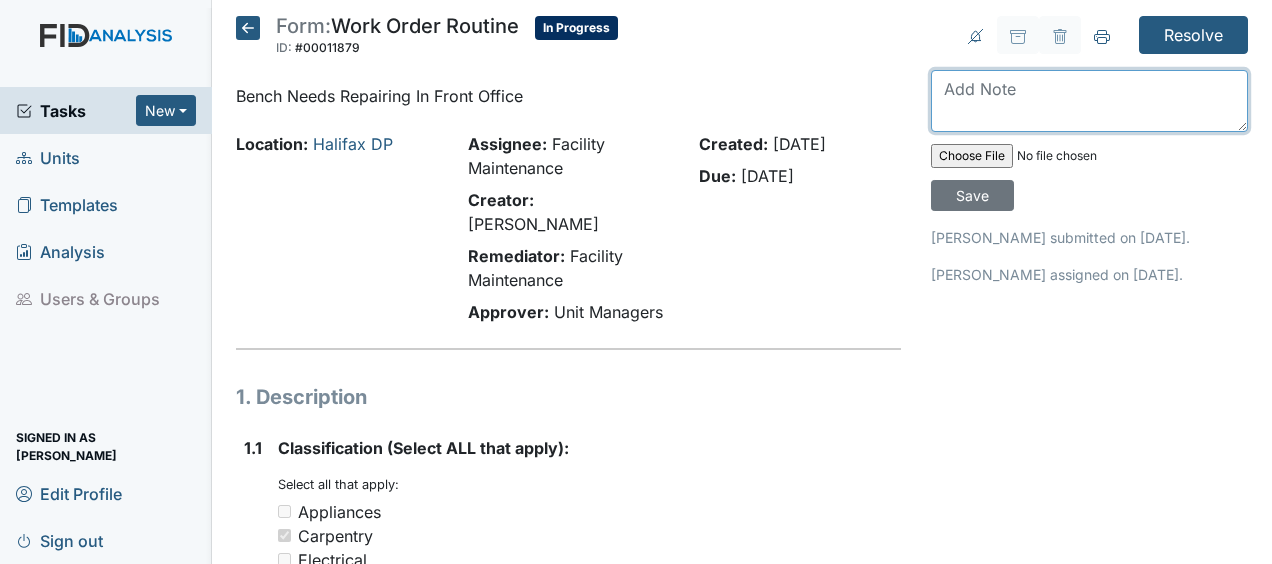 click at bounding box center (1089, 101) 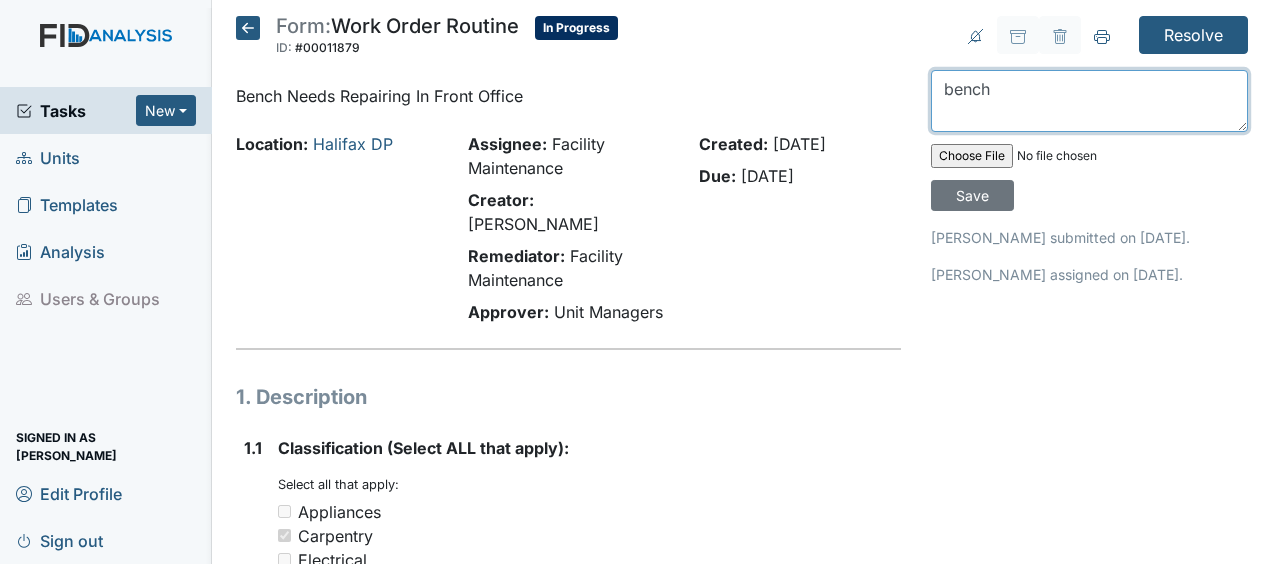 click on "bench" at bounding box center [1089, 101] 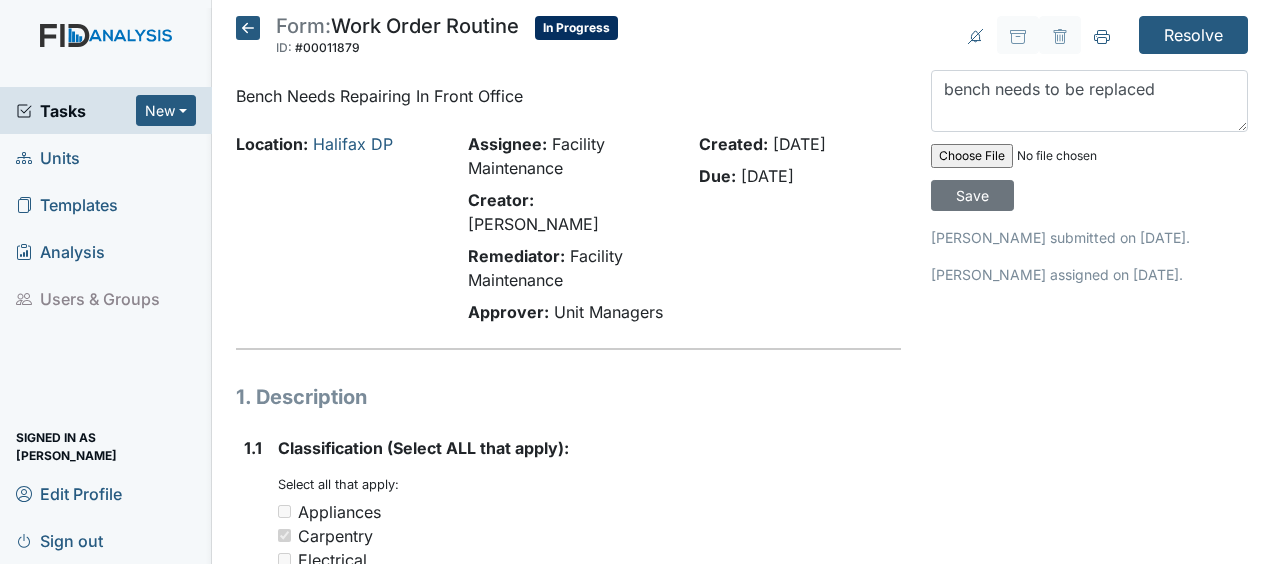 click on "Resolve
Archive Task
×
Are you sure you want to archive this task? It will appear as incomplete on reports.
Archive
Delete Task
×
Are you sure you want to delete this task?
Delete
bench needs to be replaced
Save
Sabrina Daniels submitted on Jul 02, 2025.
Sabrina Daniels assigned on Jul 02, 2025." at bounding box center (1089, 1101) 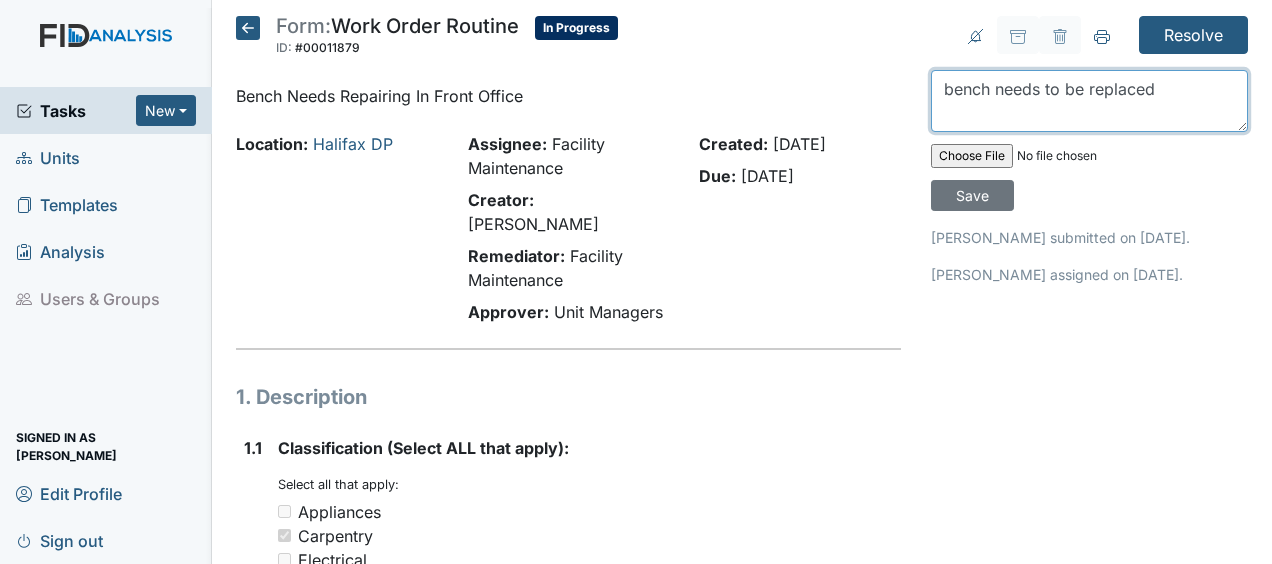 click on "bench needs to be replaced" at bounding box center (1089, 101) 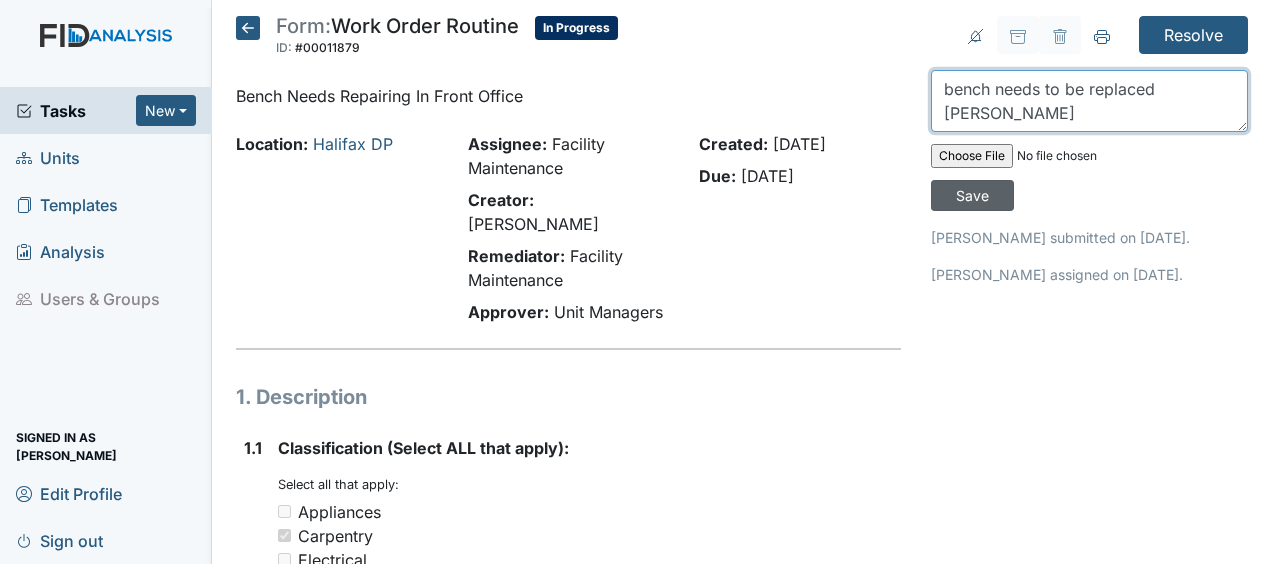 type on "bench needs to be replaced  JB" 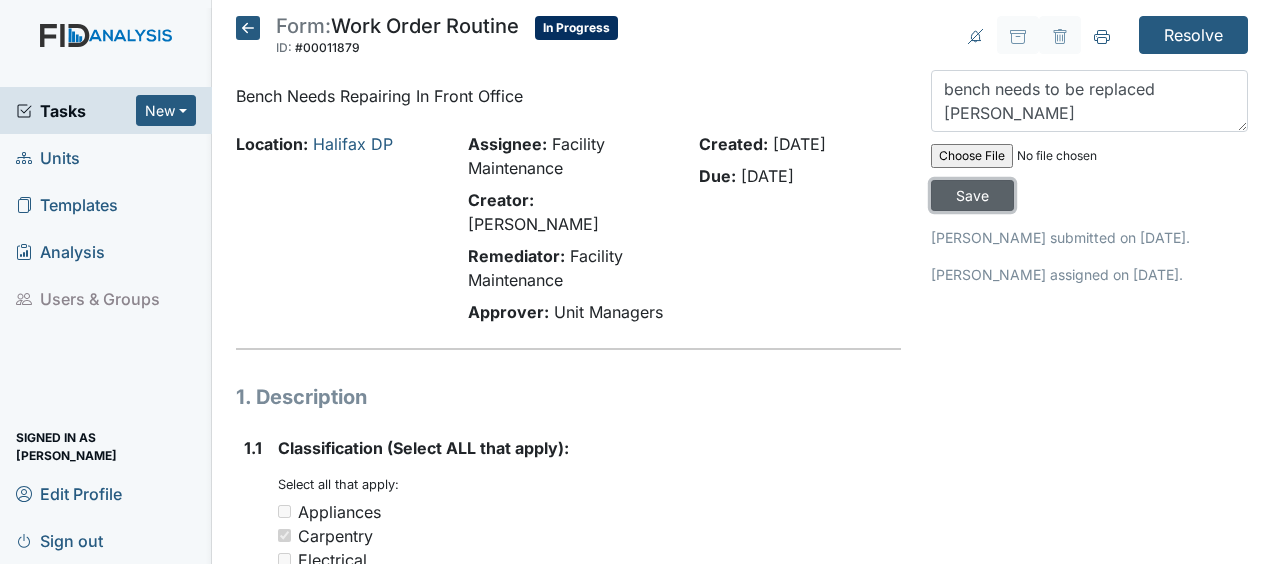 click on "Save" at bounding box center [972, 195] 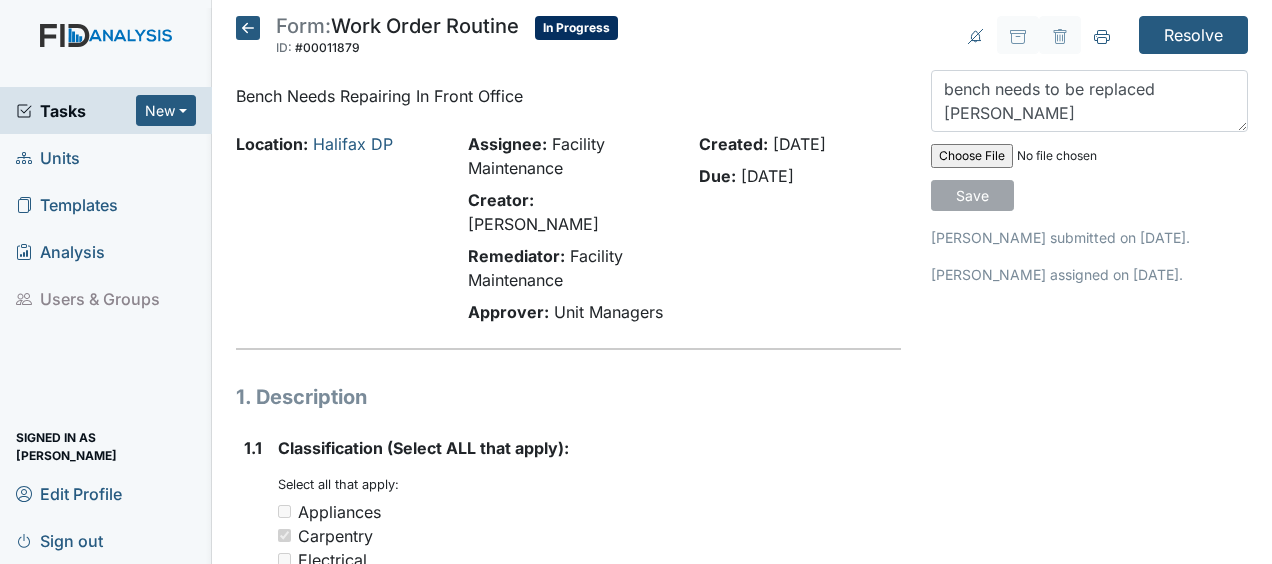 type 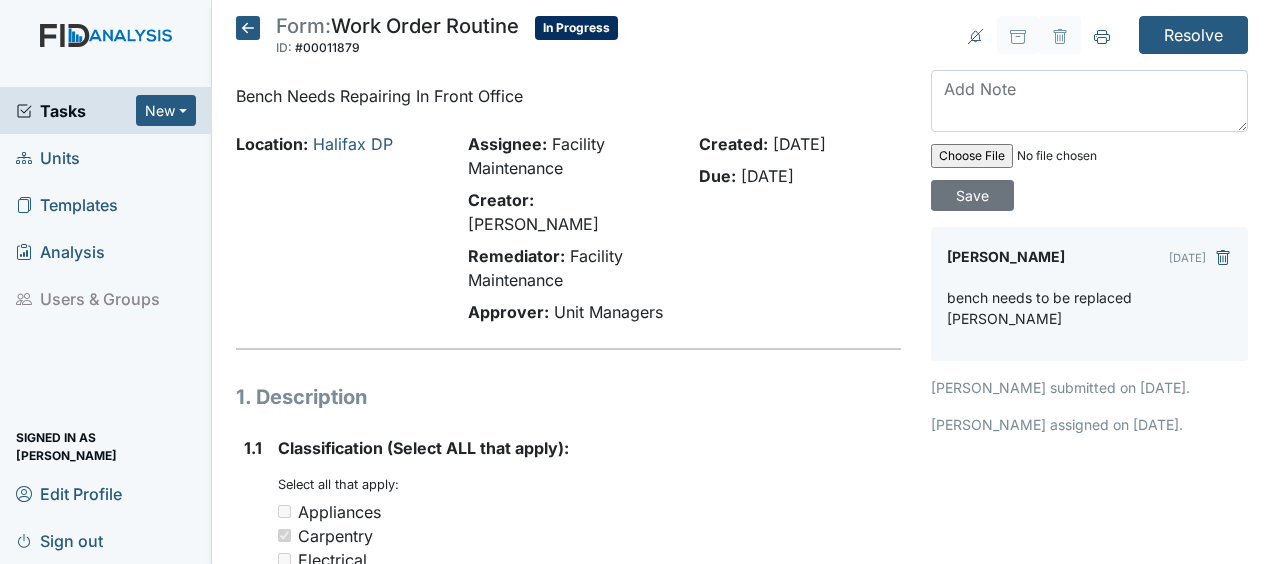 click on "Location:
Halifax DP" at bounding box center [337, 232] 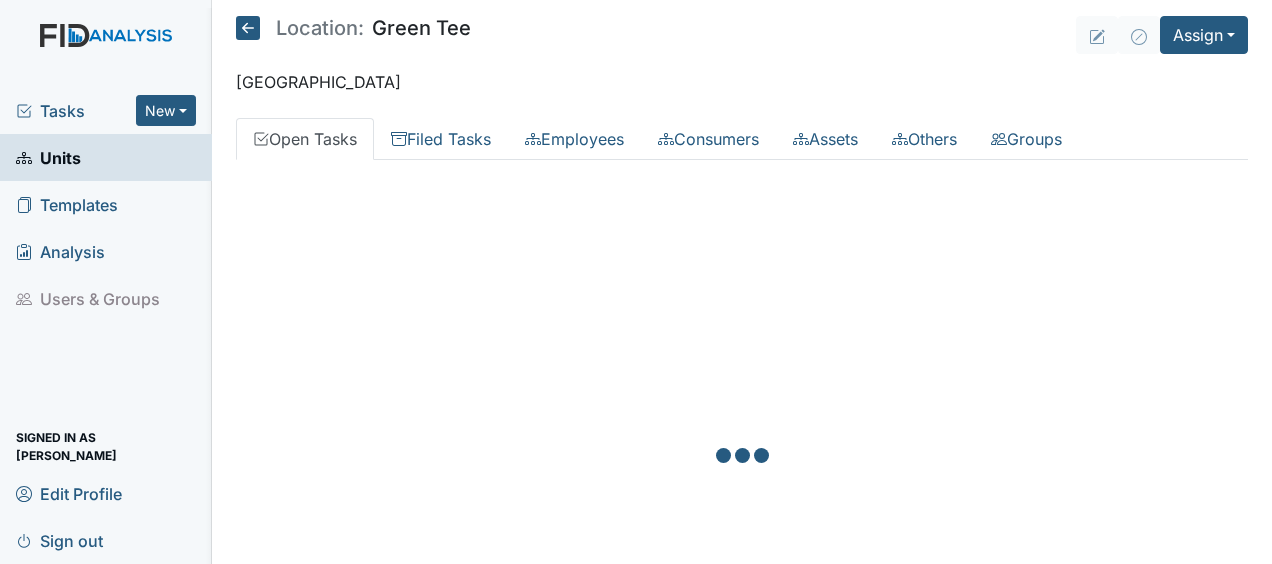 scroll, scrollTop: 0, scrollLeft: 0, axis: both 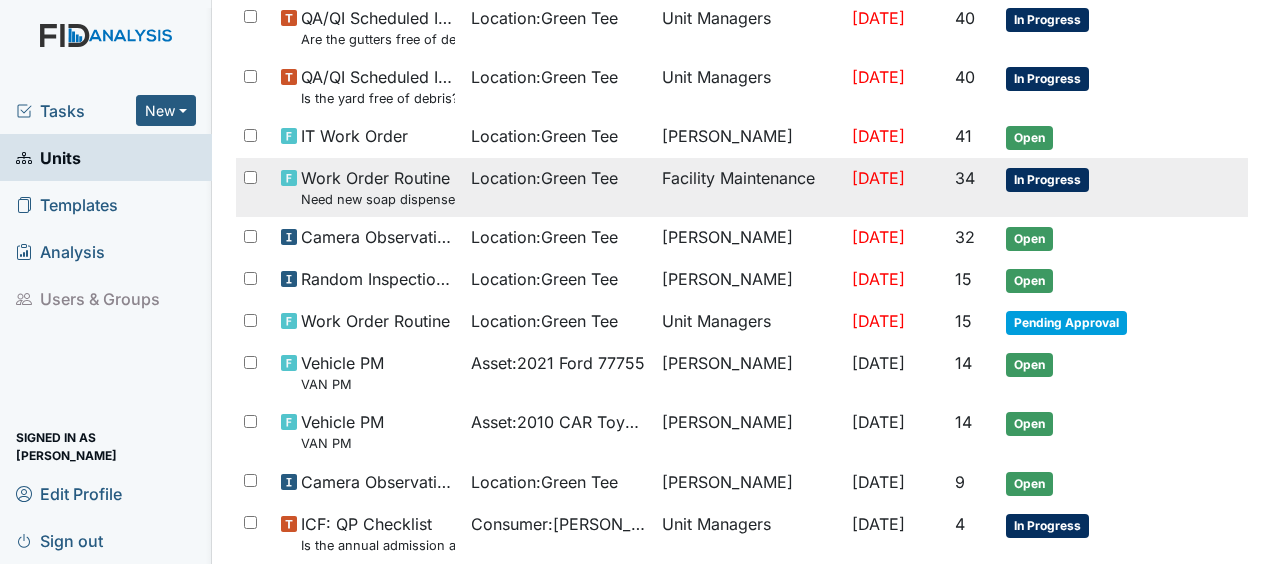 click on "Location :  Green Tee" at bounding box center (544, 178) 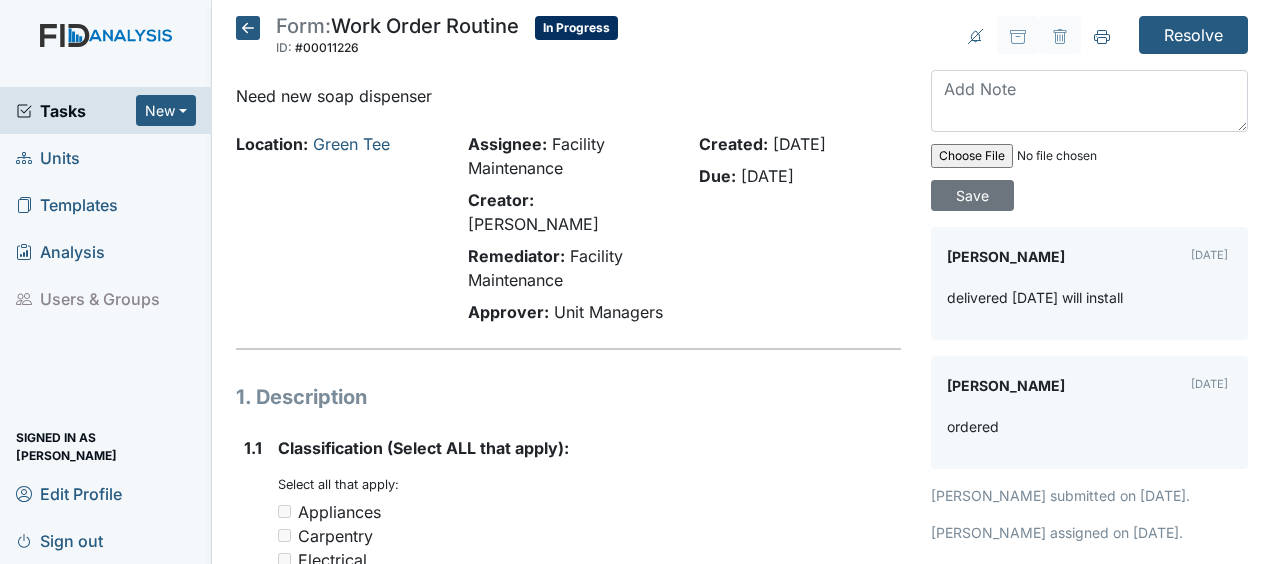 scroll, scrollTop: 0, scrollLeft: 0, axis: both 